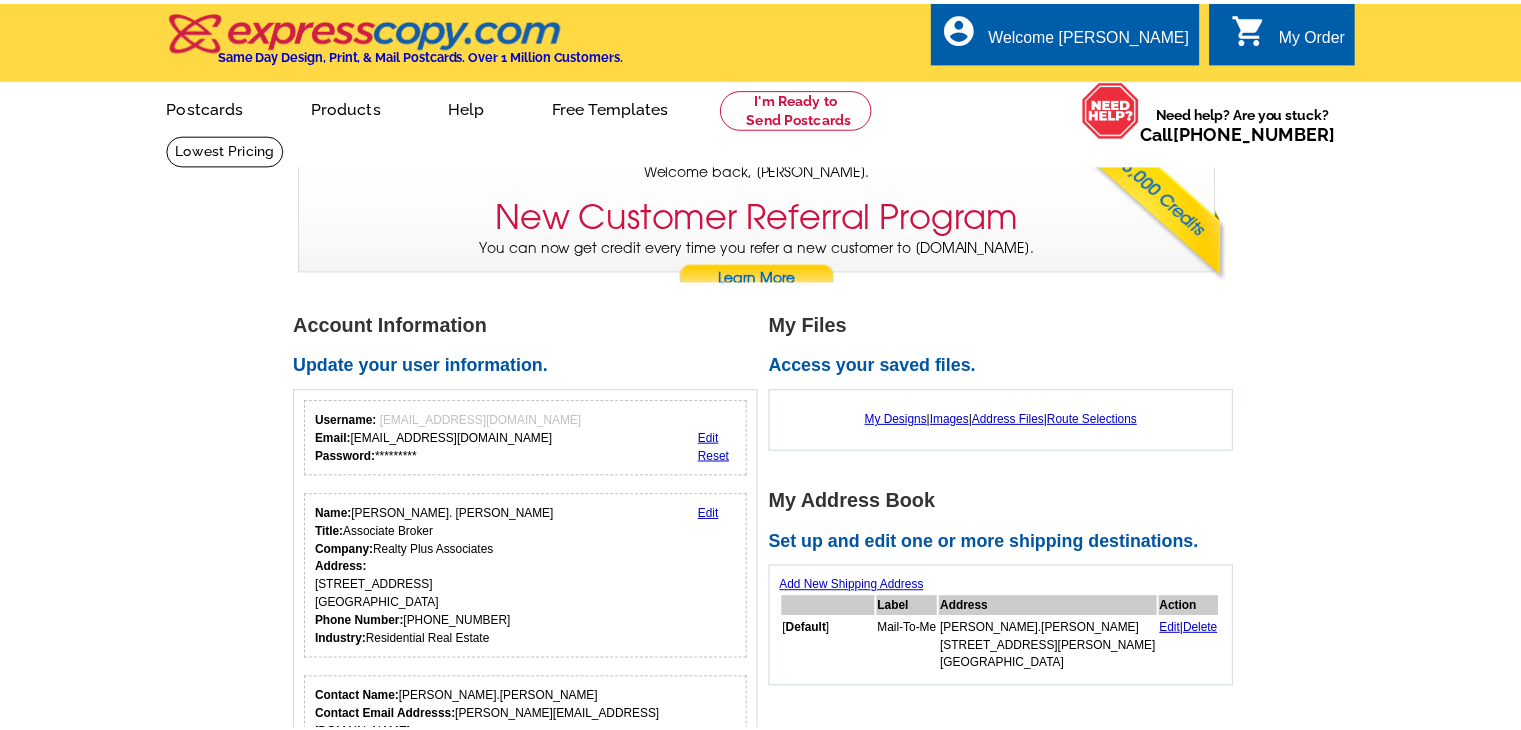 scroll, scrollTop: 0, scrollLeft: 0, axis: both 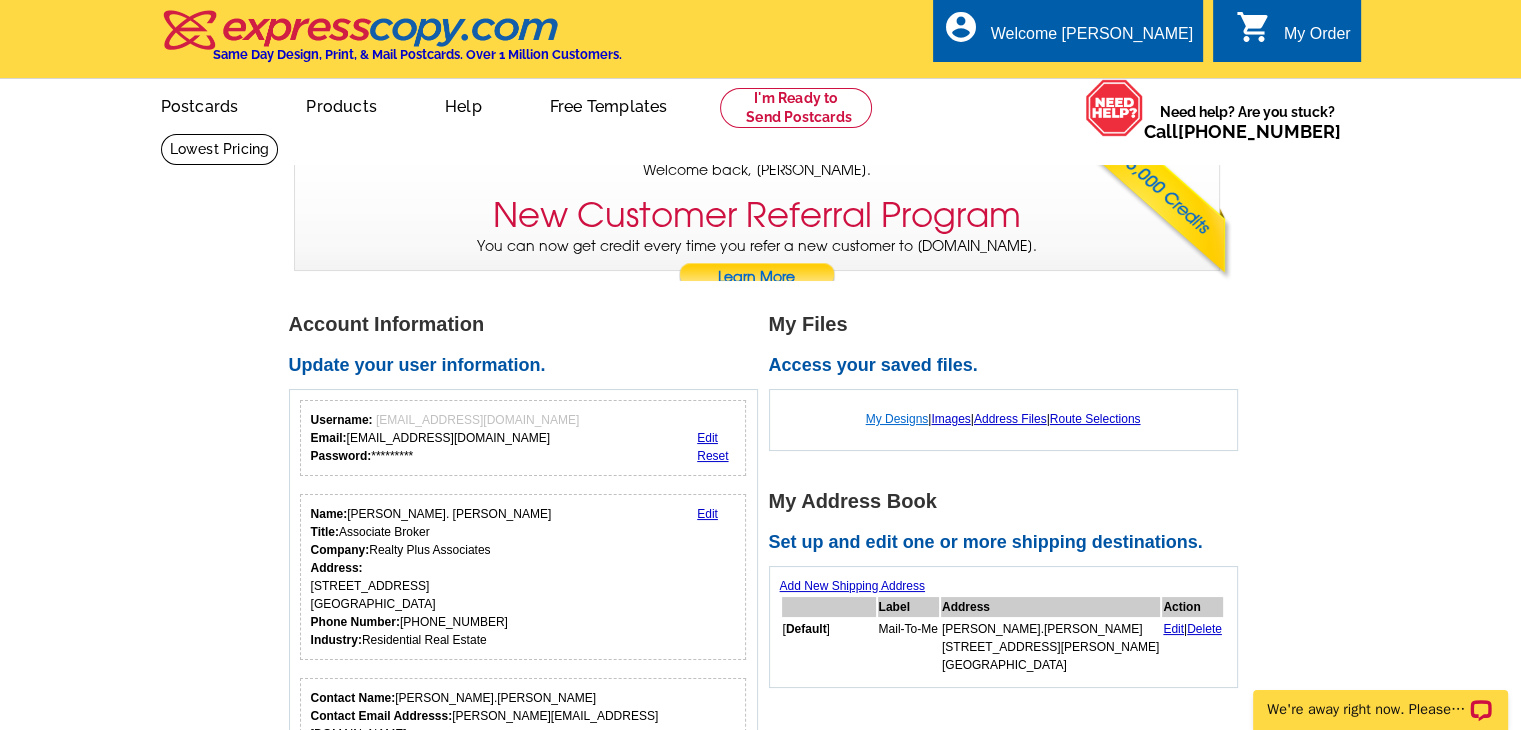 click on "My Designs" at bounding box center [897, 419] 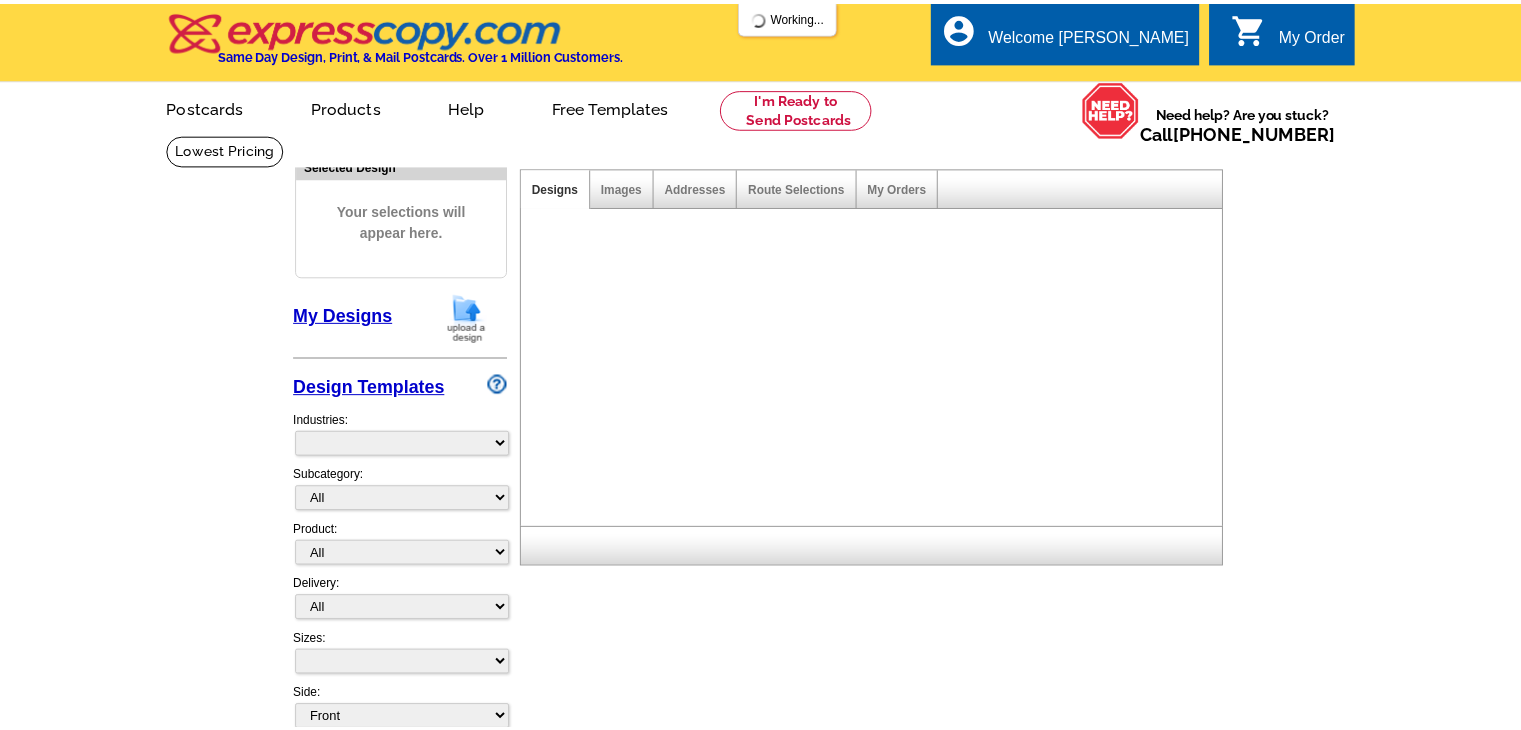 scroll, scrollTop: 0, scrollLeft: 0, axis: both 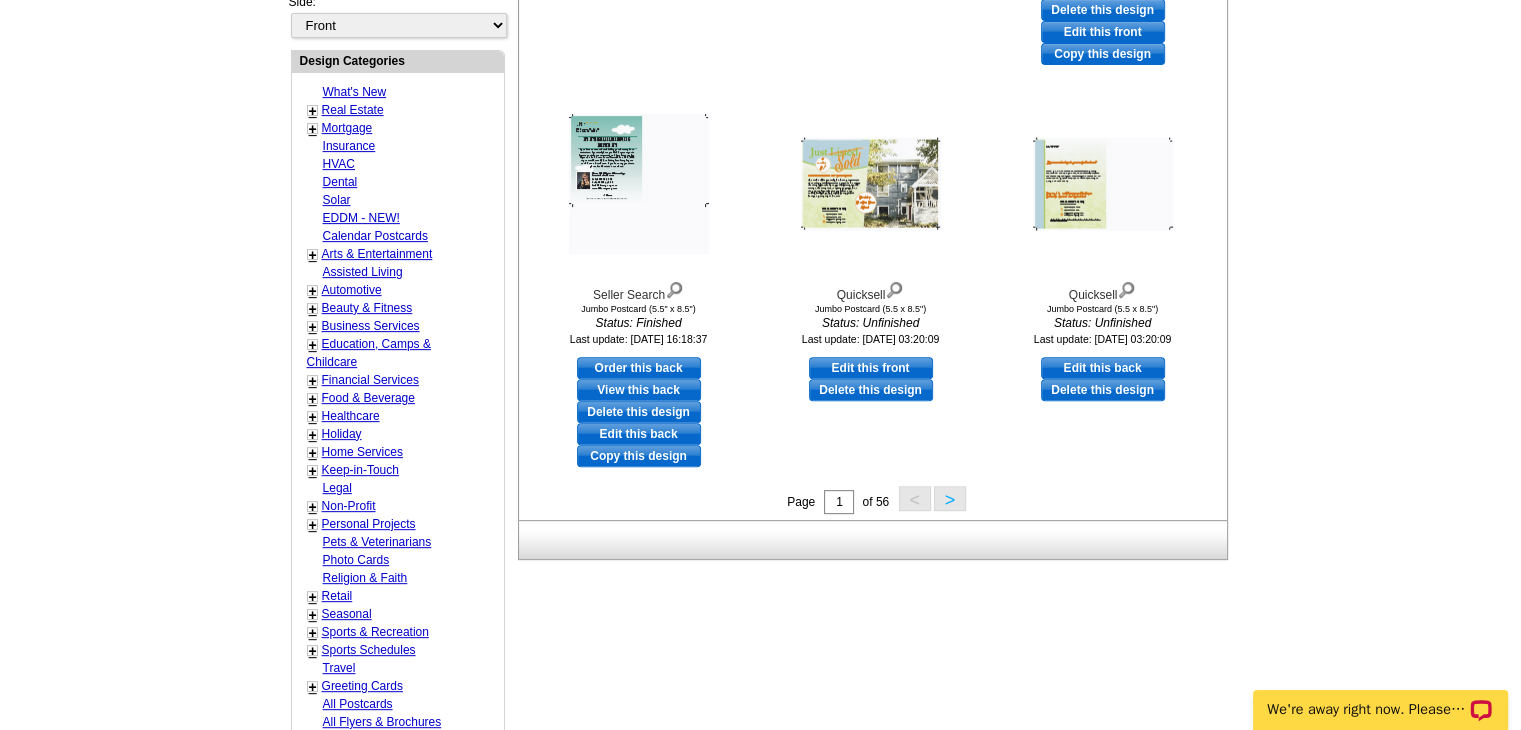 click on ">" at bounding box center [950, 498] 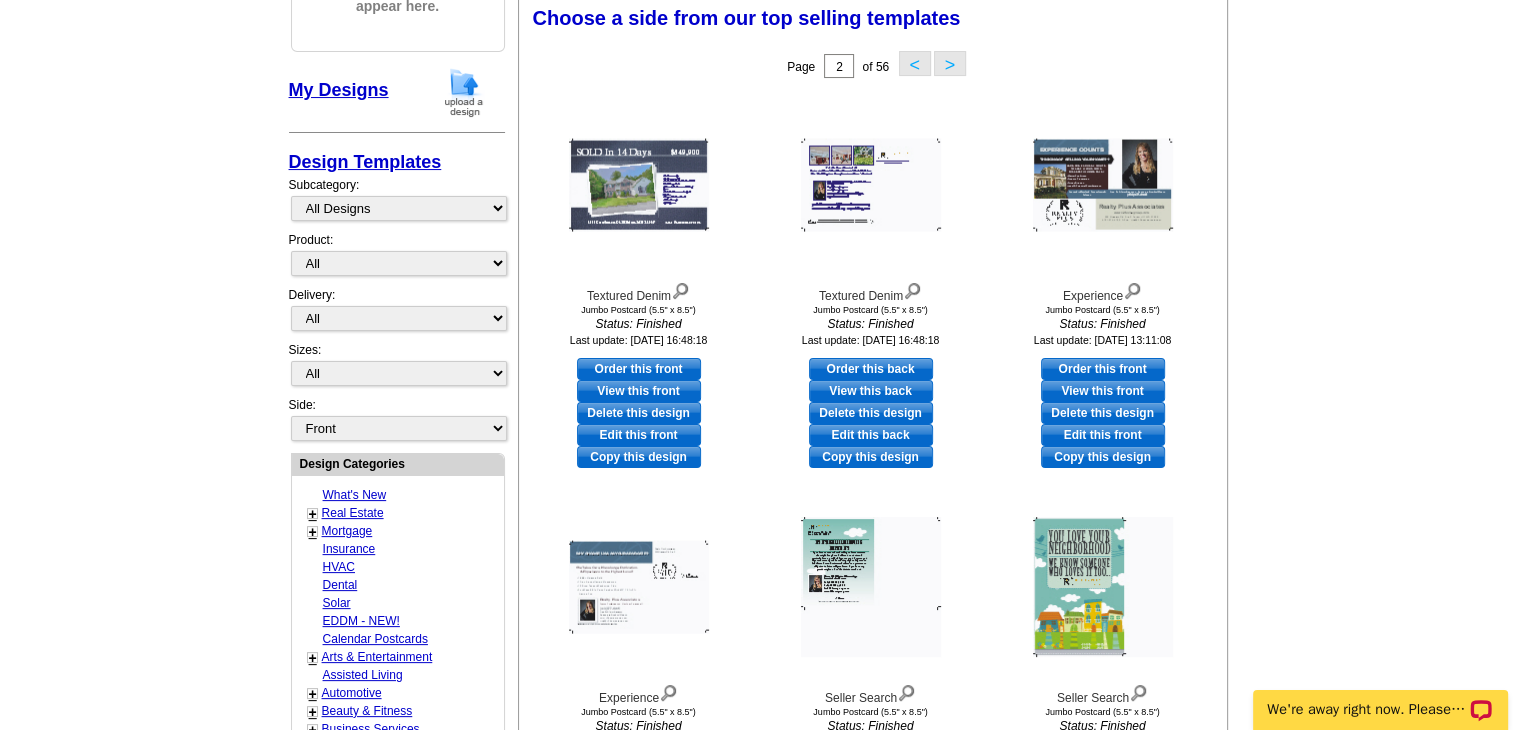 scroll, scrollTop: 295, scrollLeft: 0, axis: vertical 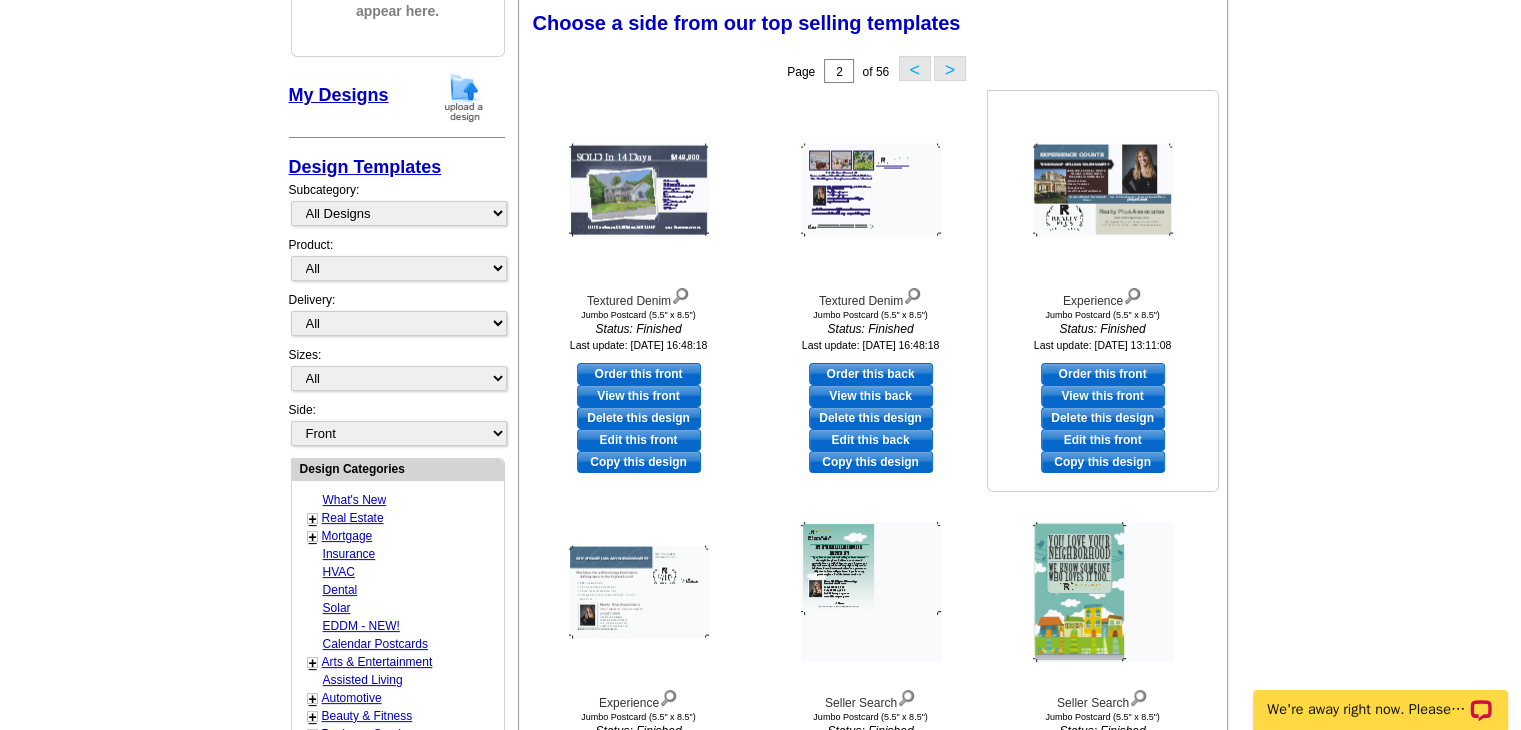 click on "View this front" at bounding box center (1103, 396) 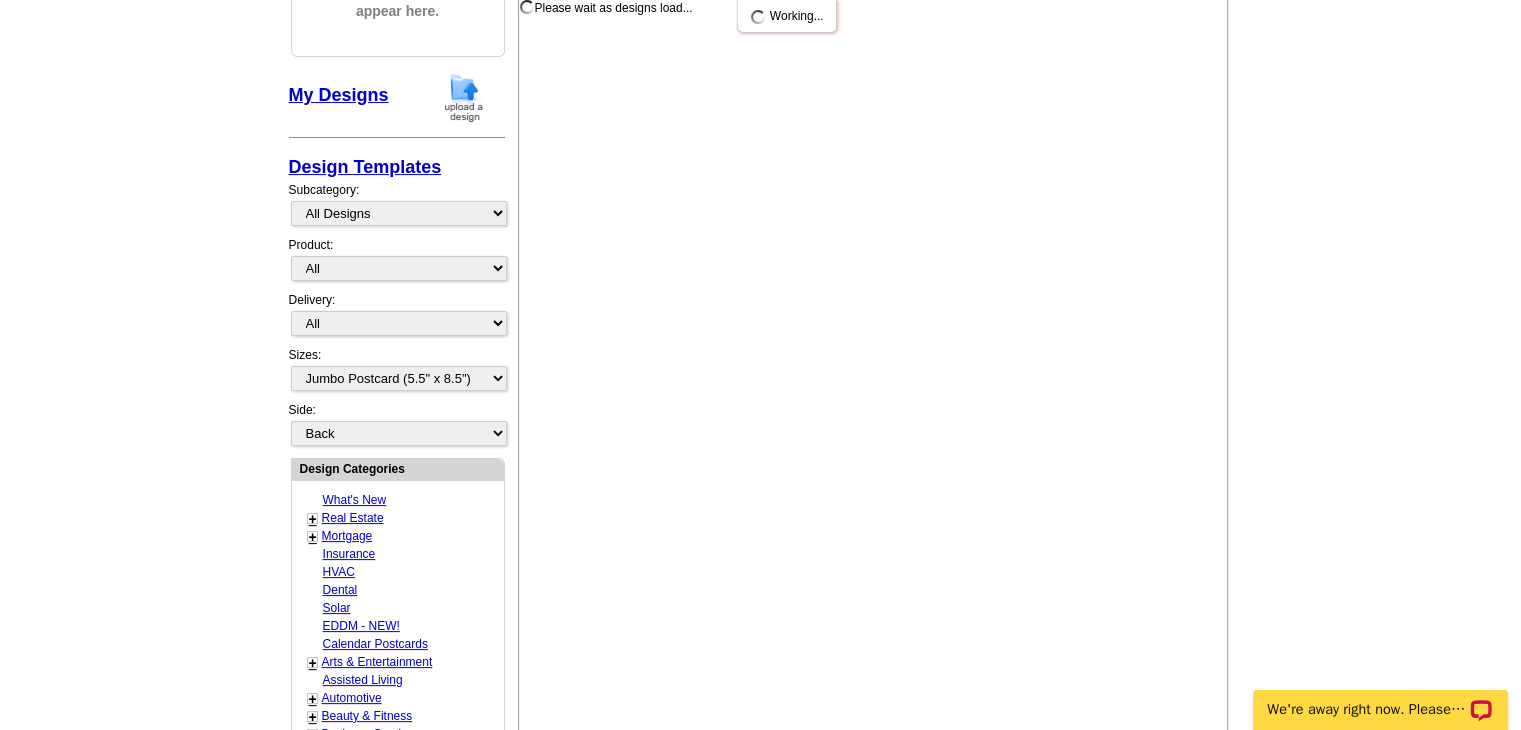 scroll, scrollTop: 0, scrollLeft: 0, axis: both 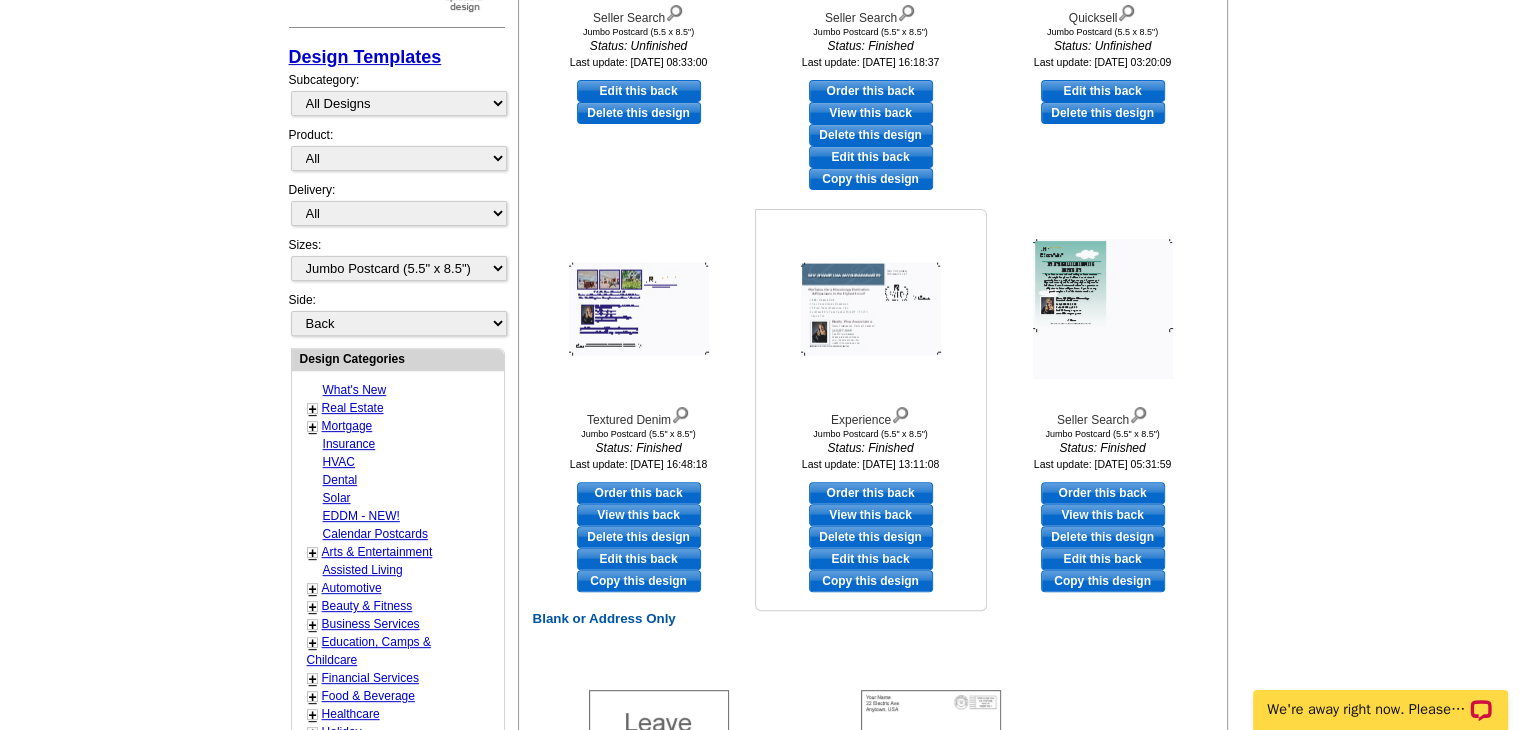 click on "View this back" at bounding box center (871, 515) 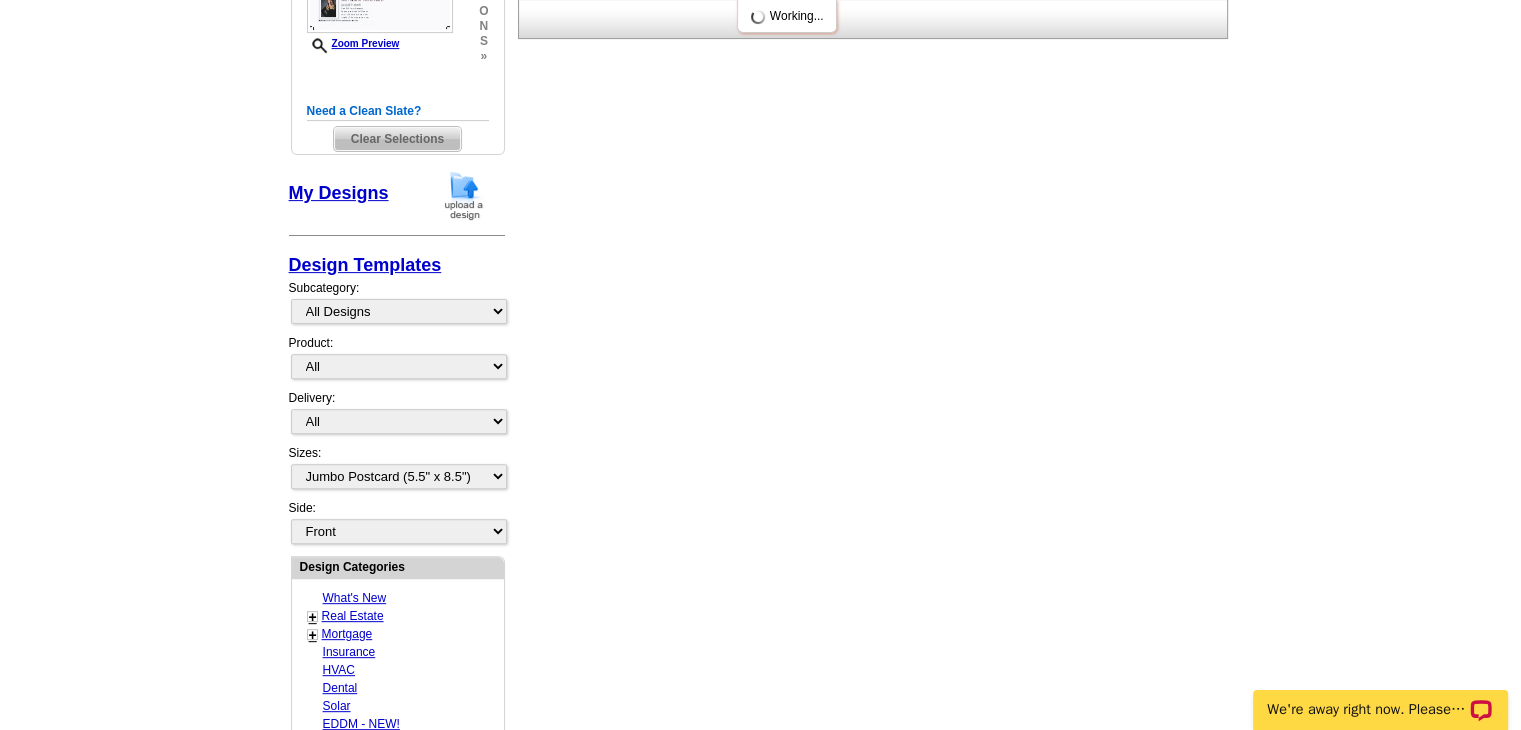scroll, scrollTop: 829, scrollLeft: 0, axis: vertical 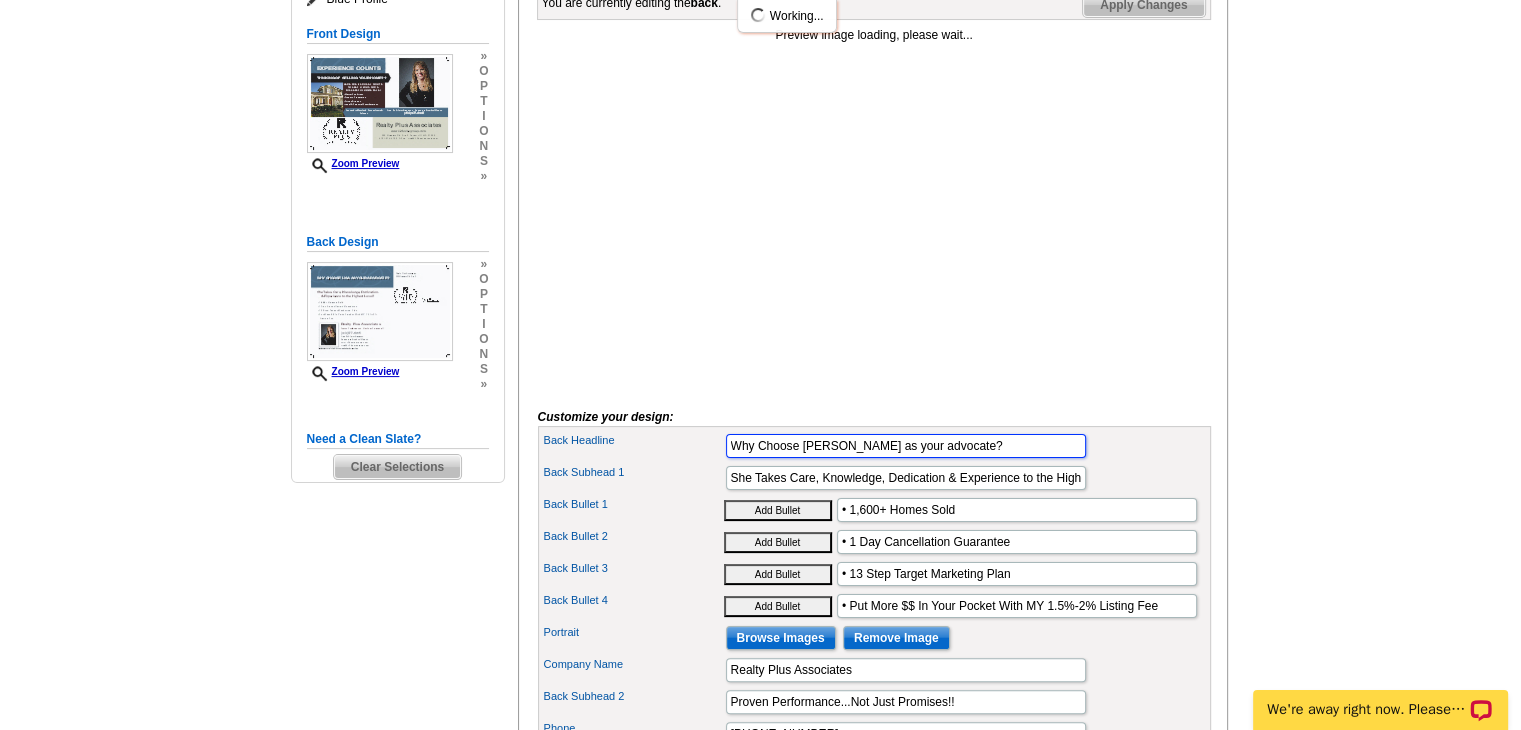 click on "Why Choose Lisa as your advocate?" at bounding box center (906, 446) 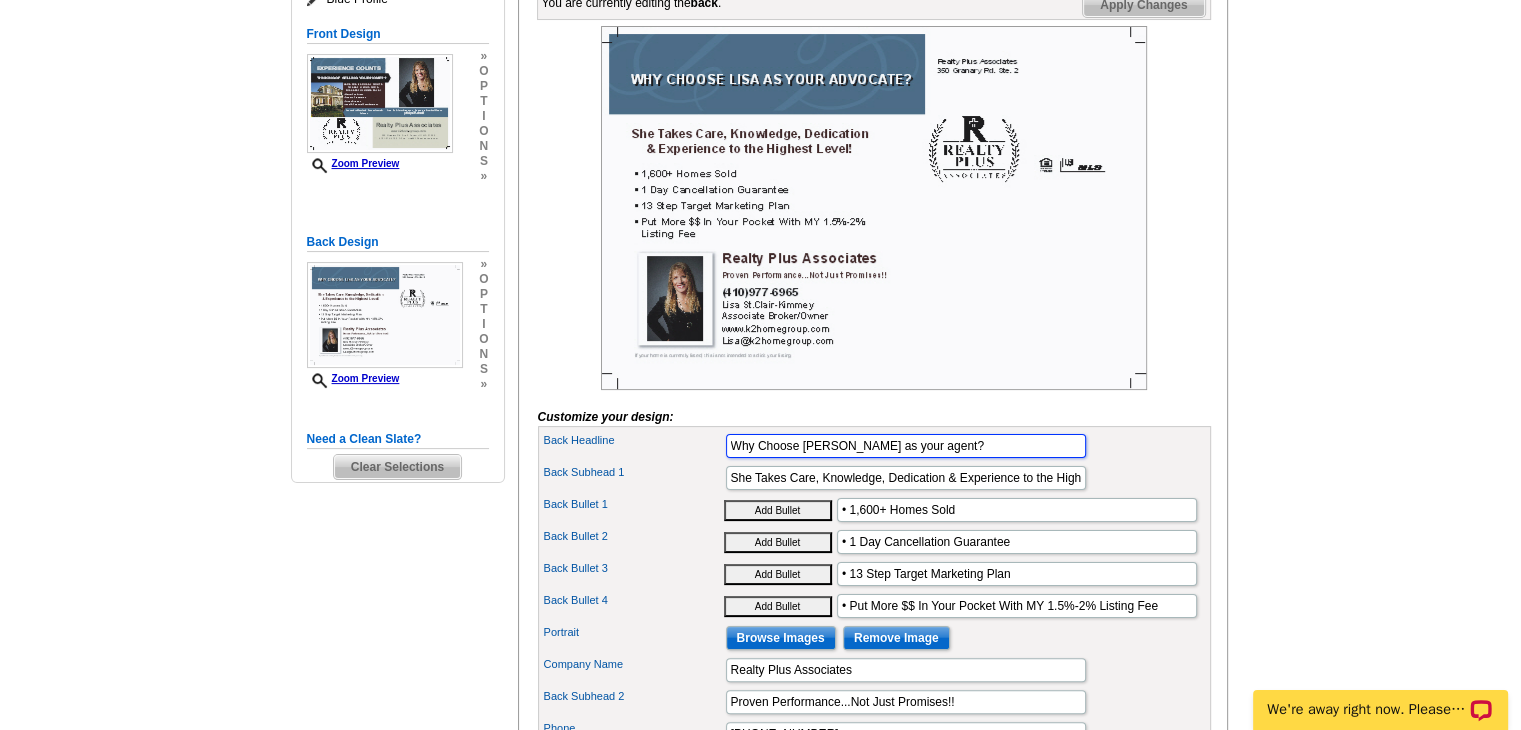 type on "Why Choose Lisa as your agent?" 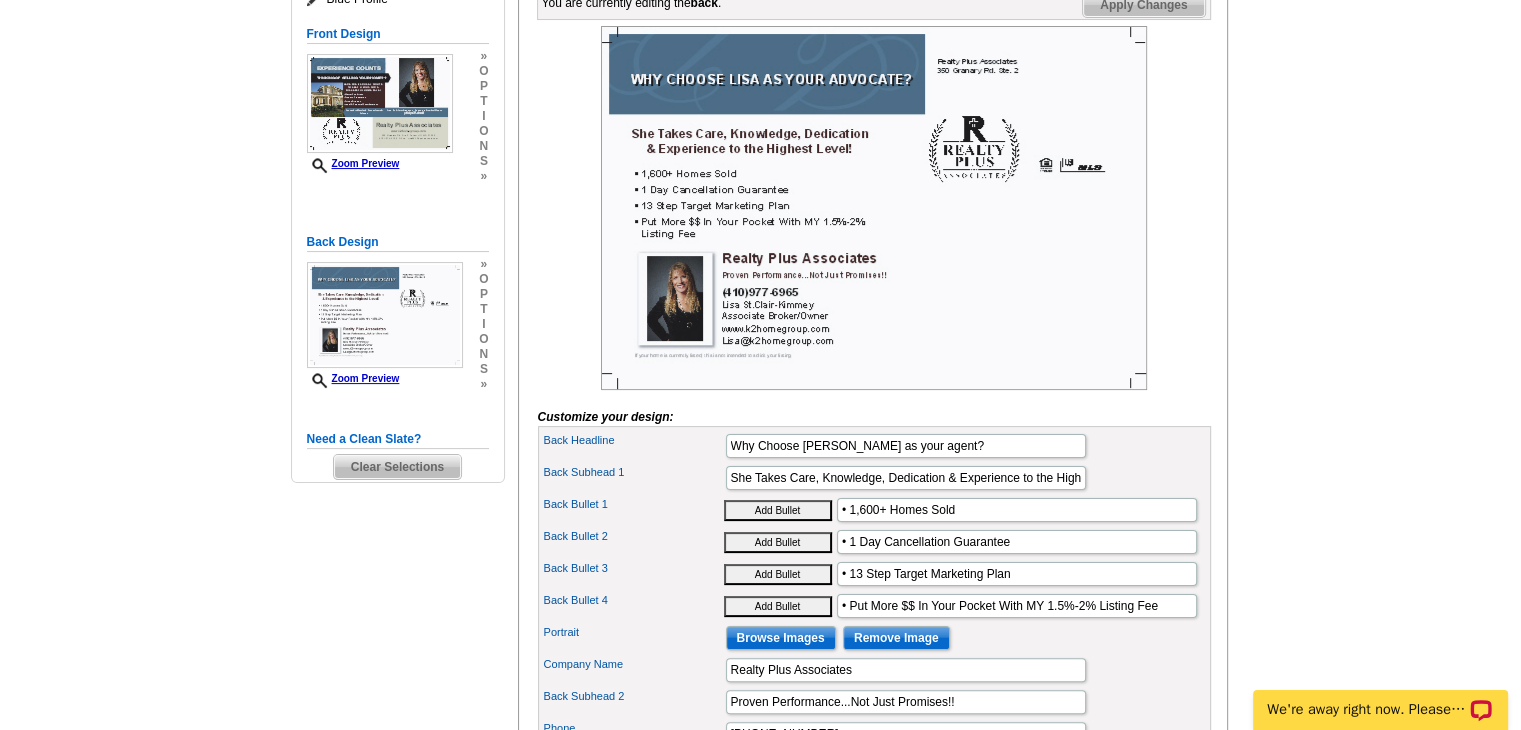 click at bounding box center (874, 208) 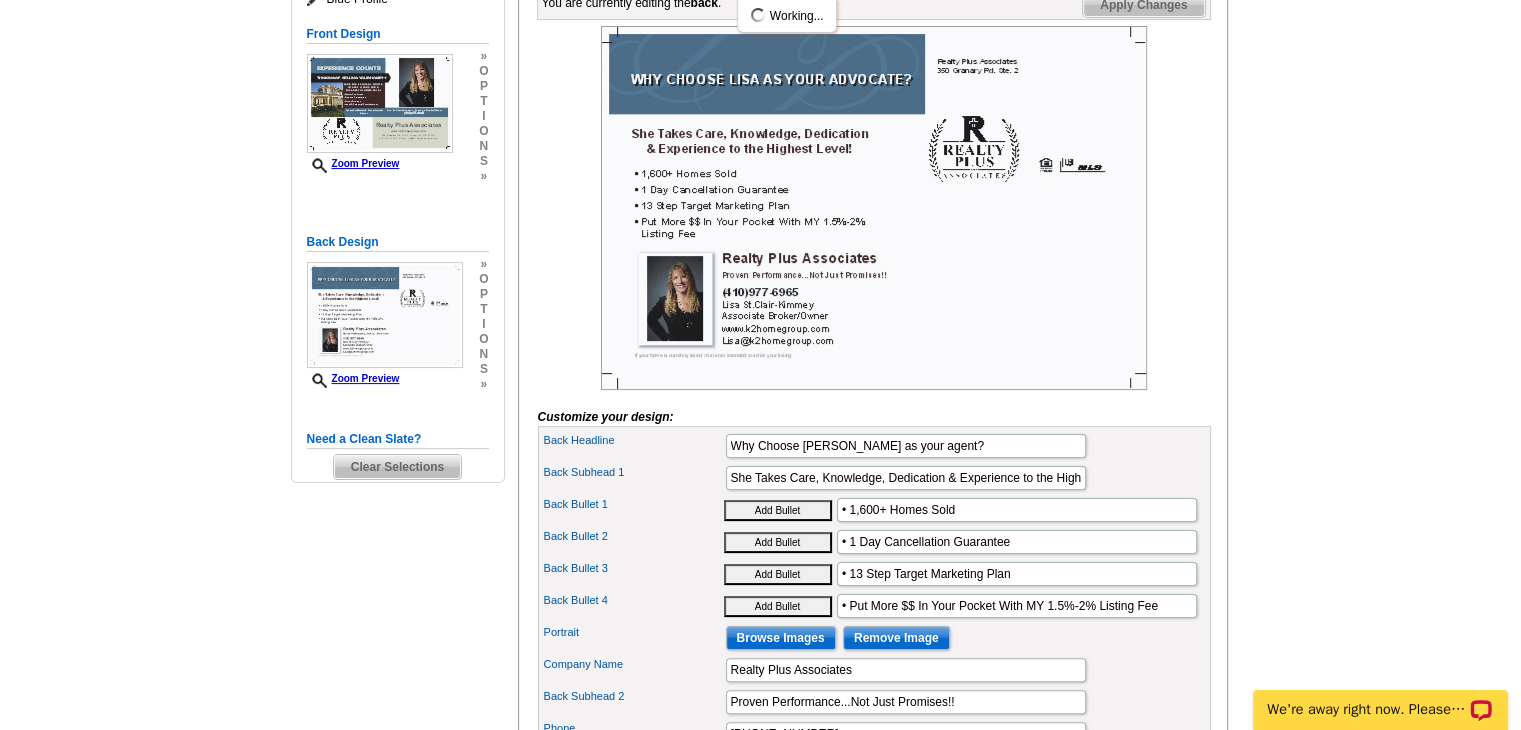 scroll, scrollTop: 0, scrollLeft: 0, axis: both 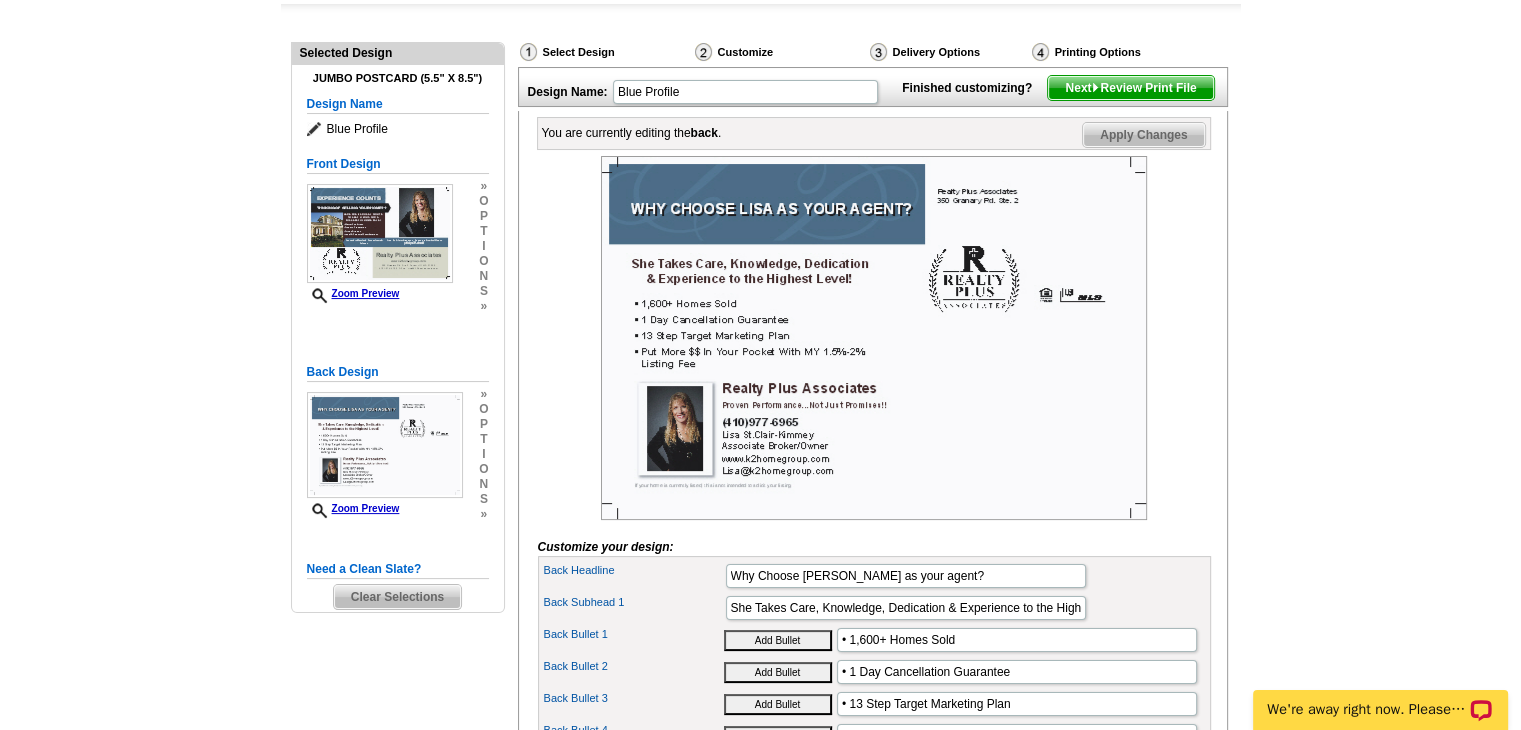 click on "Next   Review Print File" at bounding box center [1130, 88] 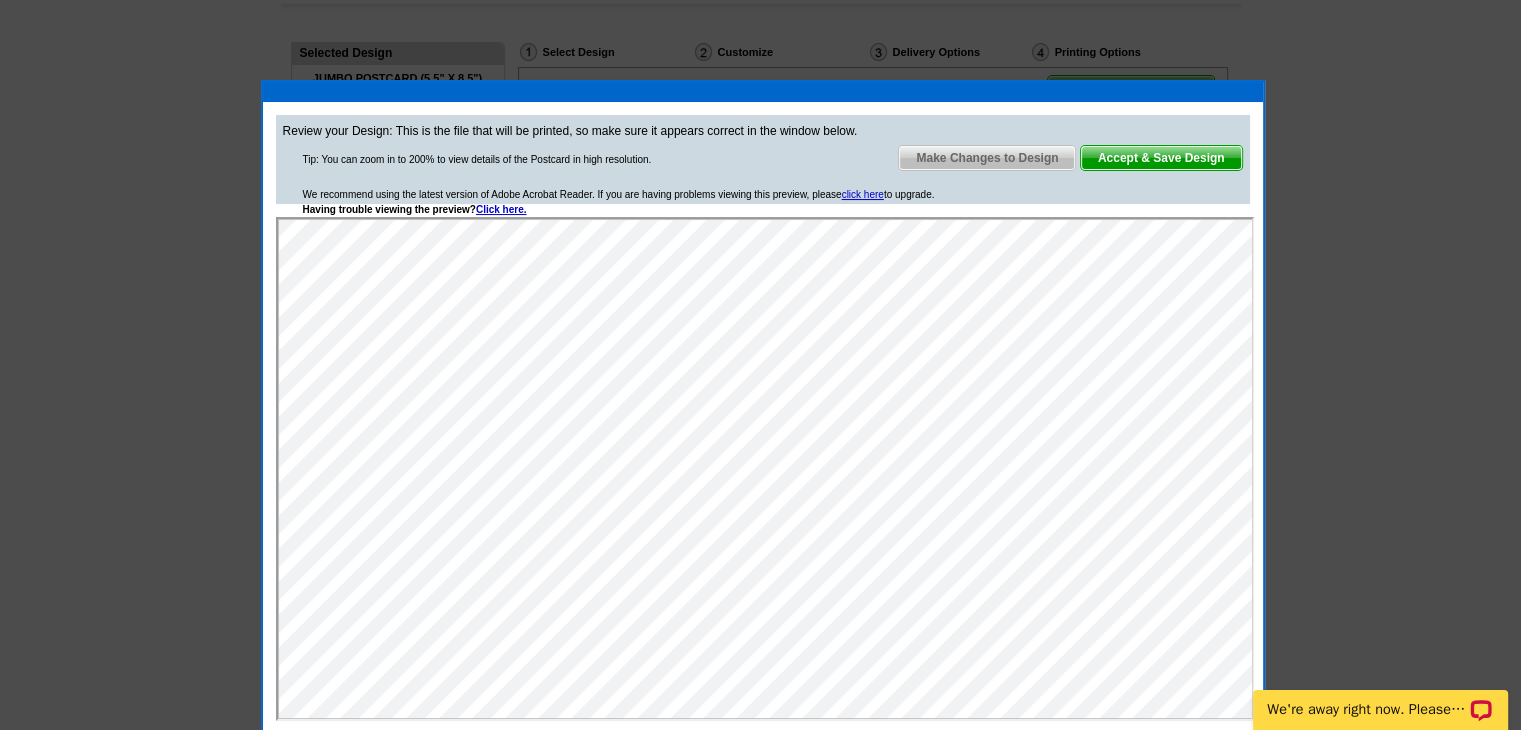 scroll, scrollTop: 0, scrollLeft: 0, axis: both 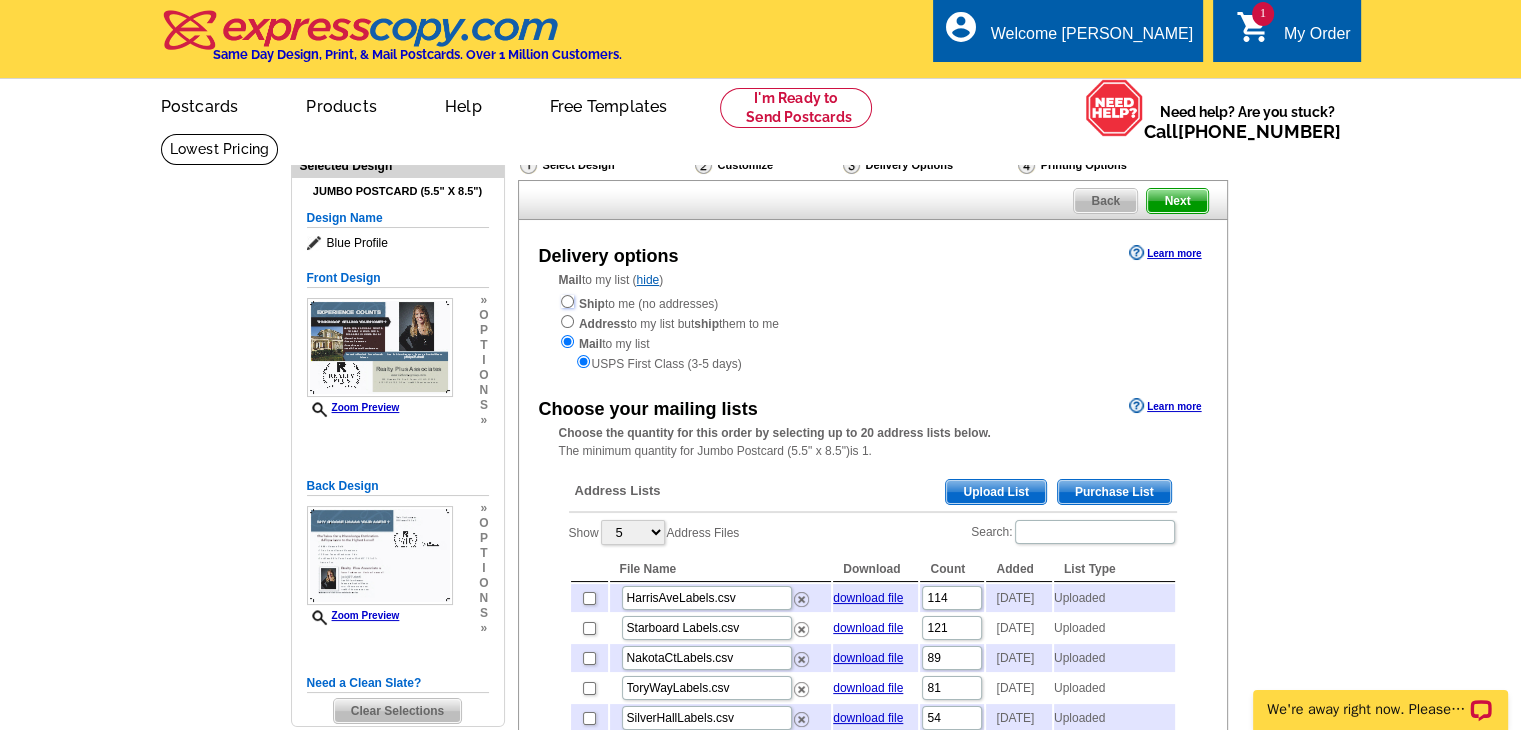 click at bounding box center (567, 301) 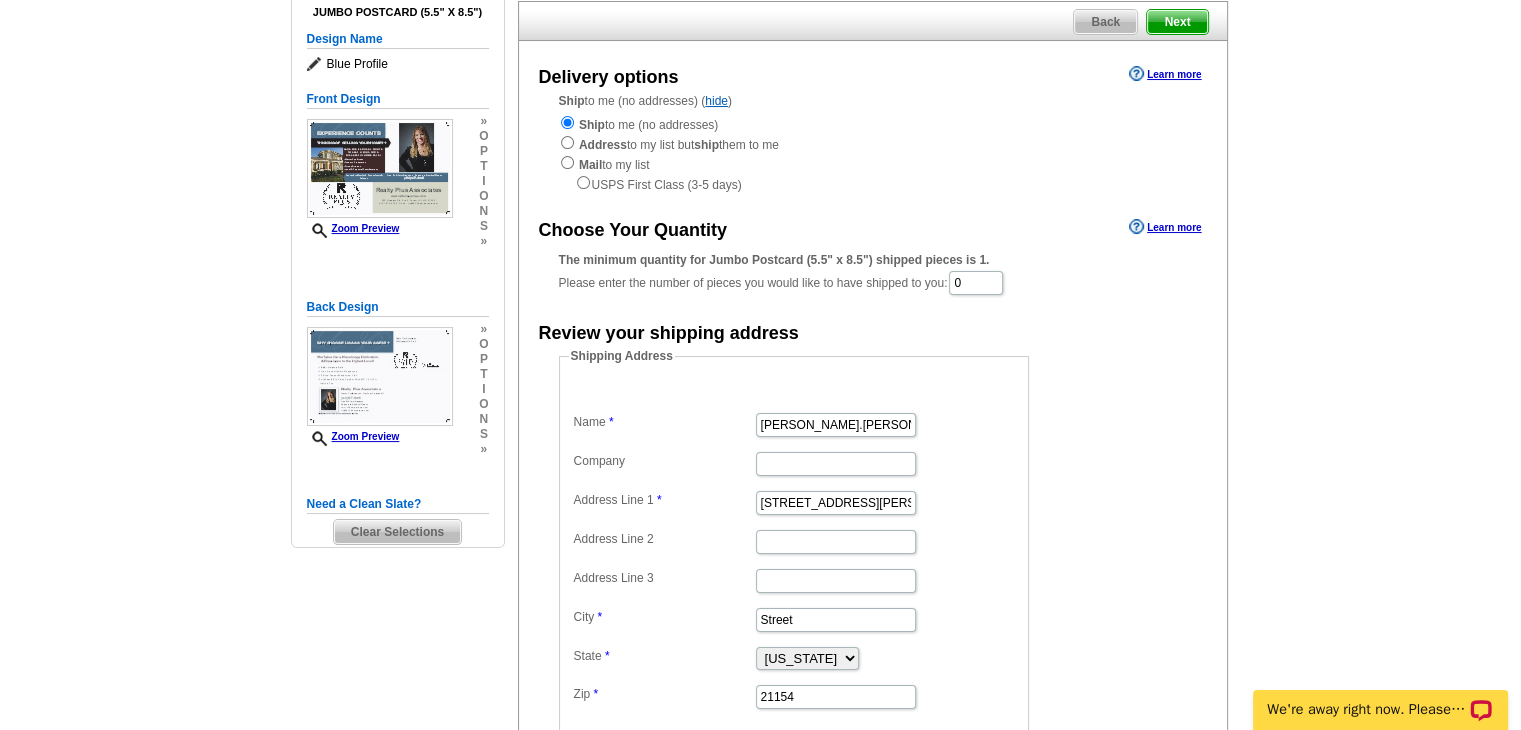scroll, scrollTop: 180, scrollLeft: 0, axis: vertical 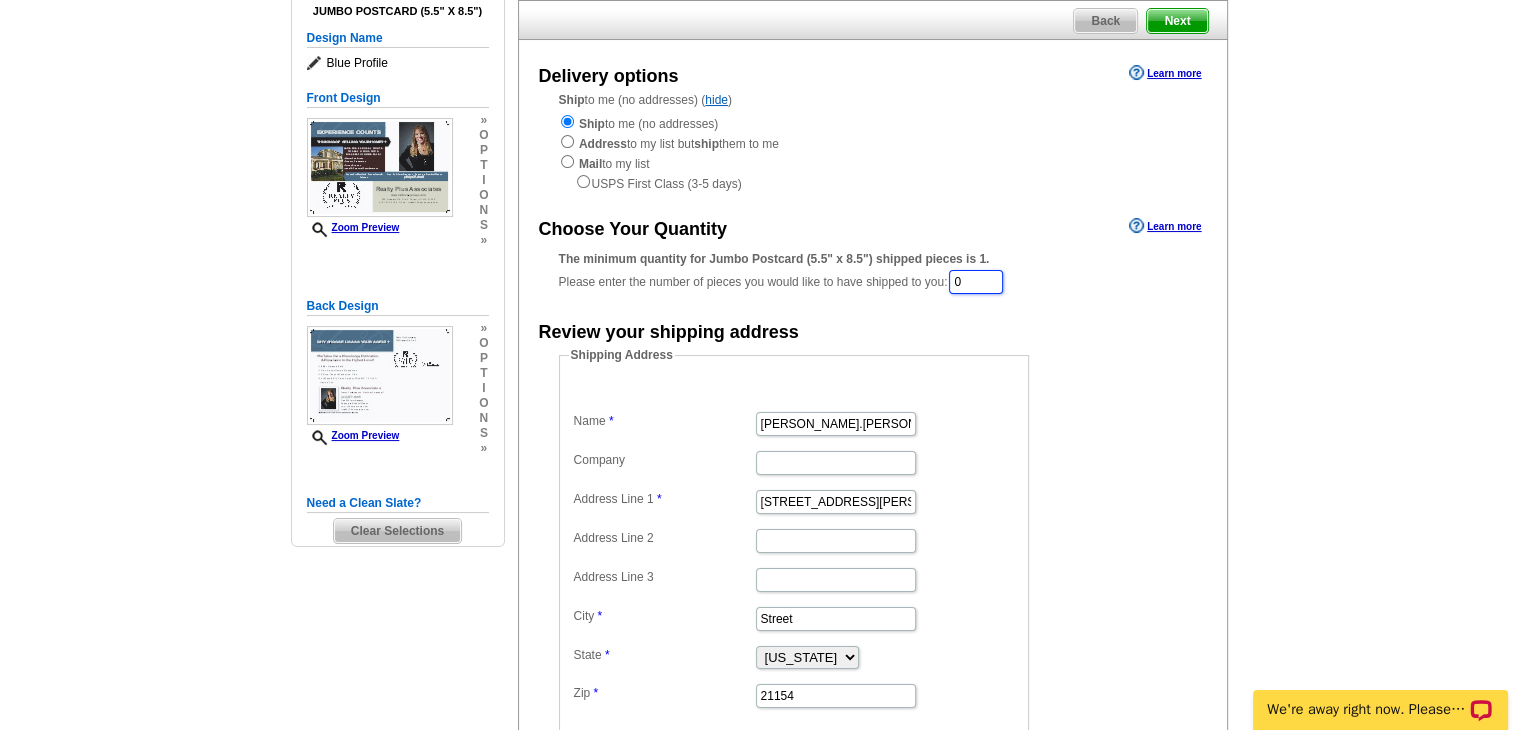 click on "0" at bounding box center (976, 282) 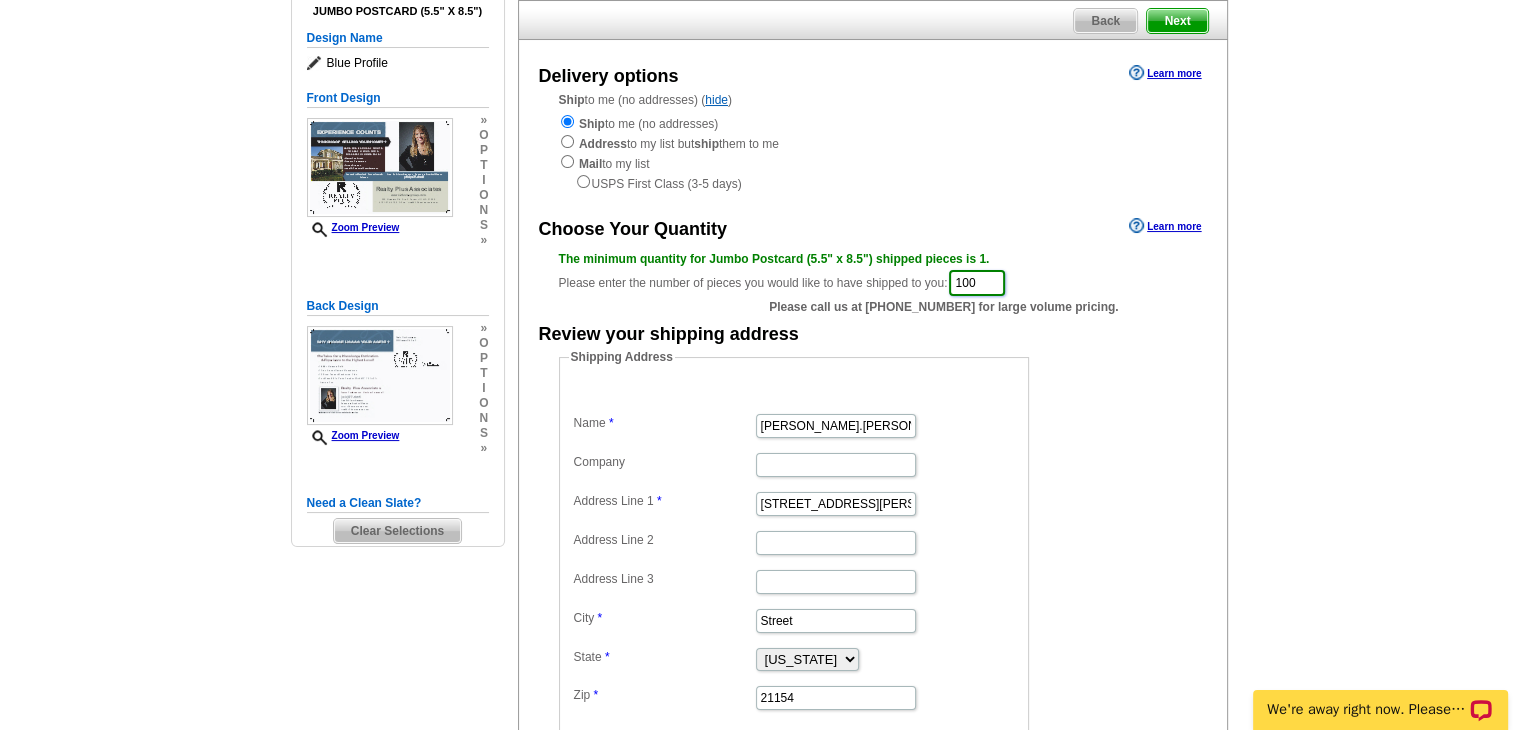 type on "100" 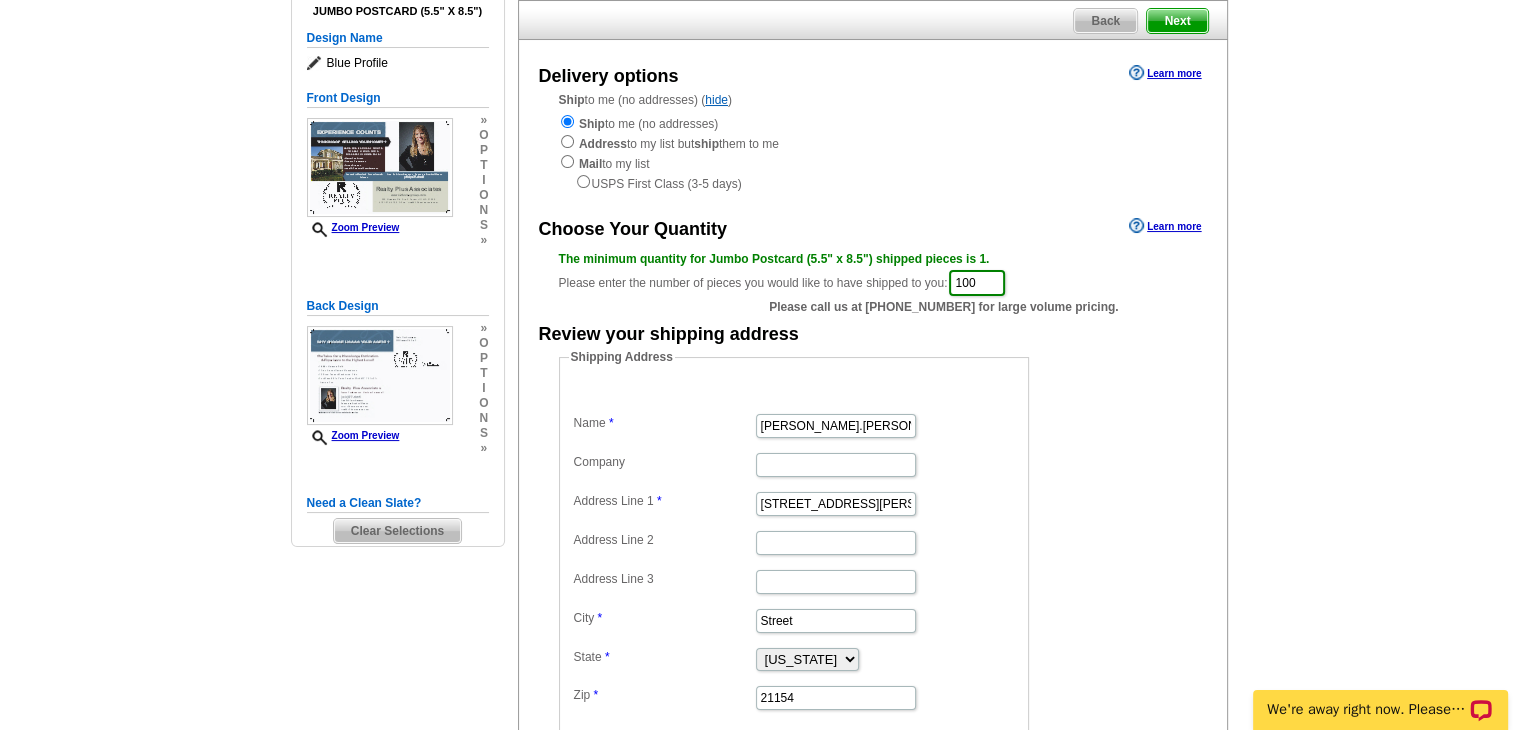 click on "The minimum quantity for Jumbo Postcard (5.5" x 8.5") shipped pieces is 1.
Please enter the number of pieces you would like to have shipped to you:
100
Please call us at 800-260-5887 for large volume pricing." at bounding box center (873, 274) 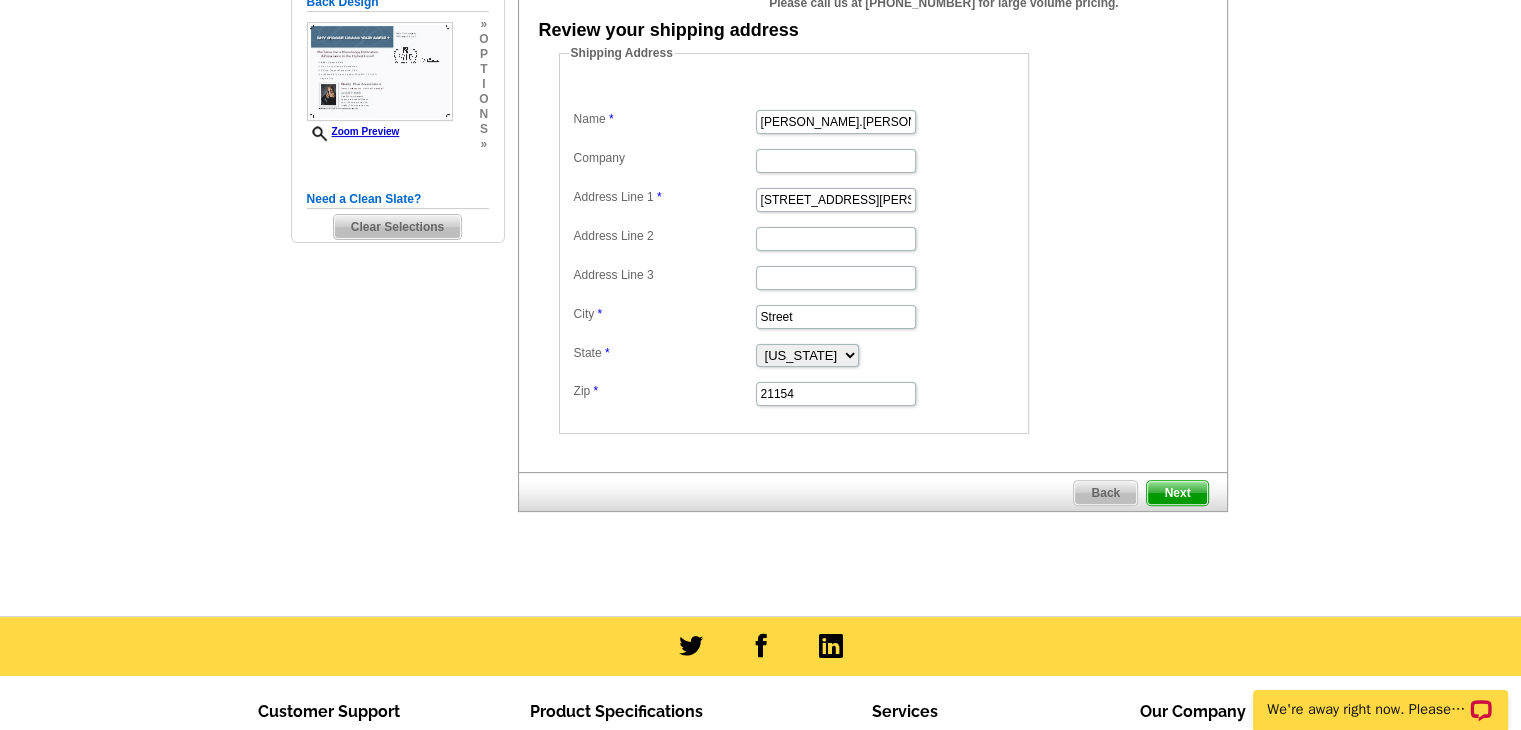 scroll, scrollTop: 512, scrollLeft: 0, axis: vertical 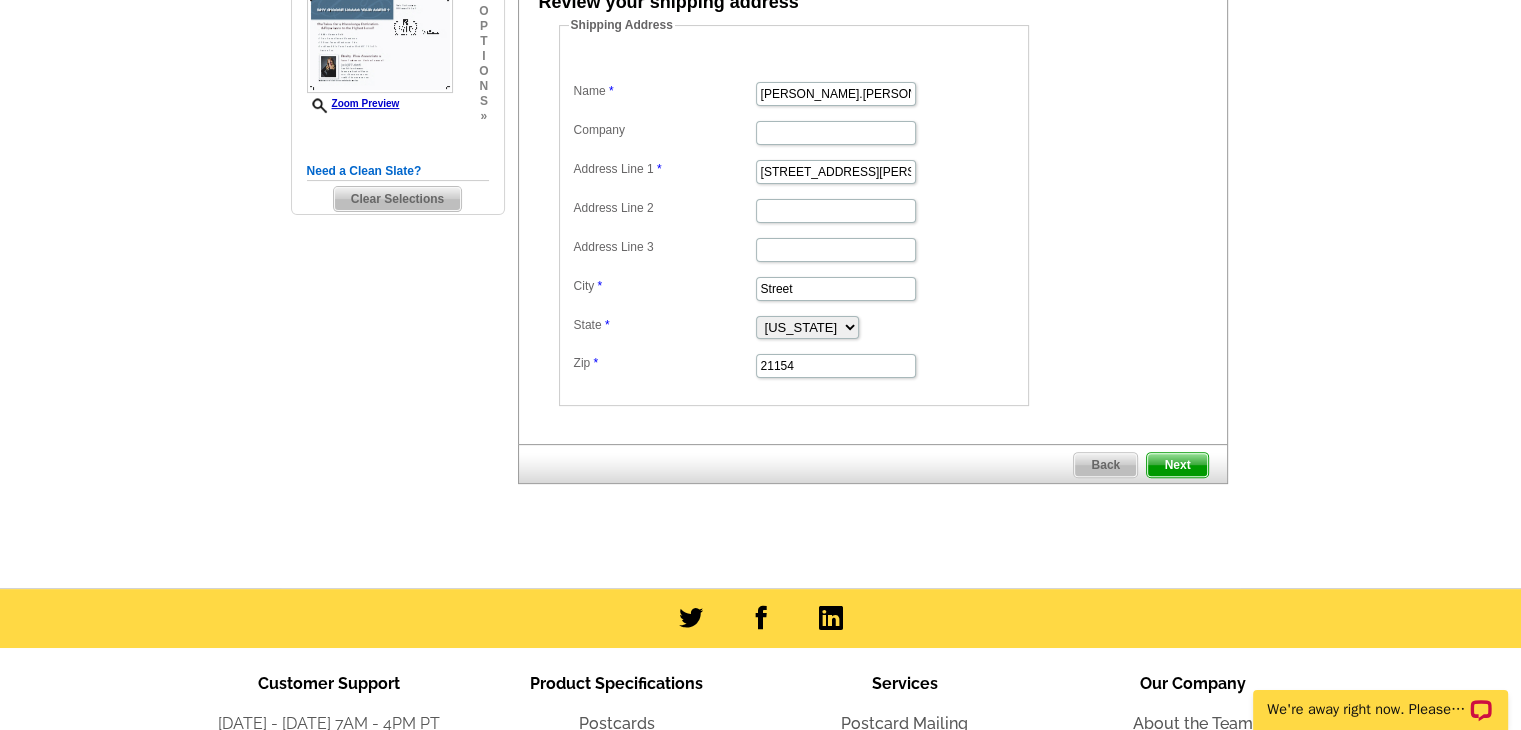 click on "Next" at bounding box center [1177, 465] 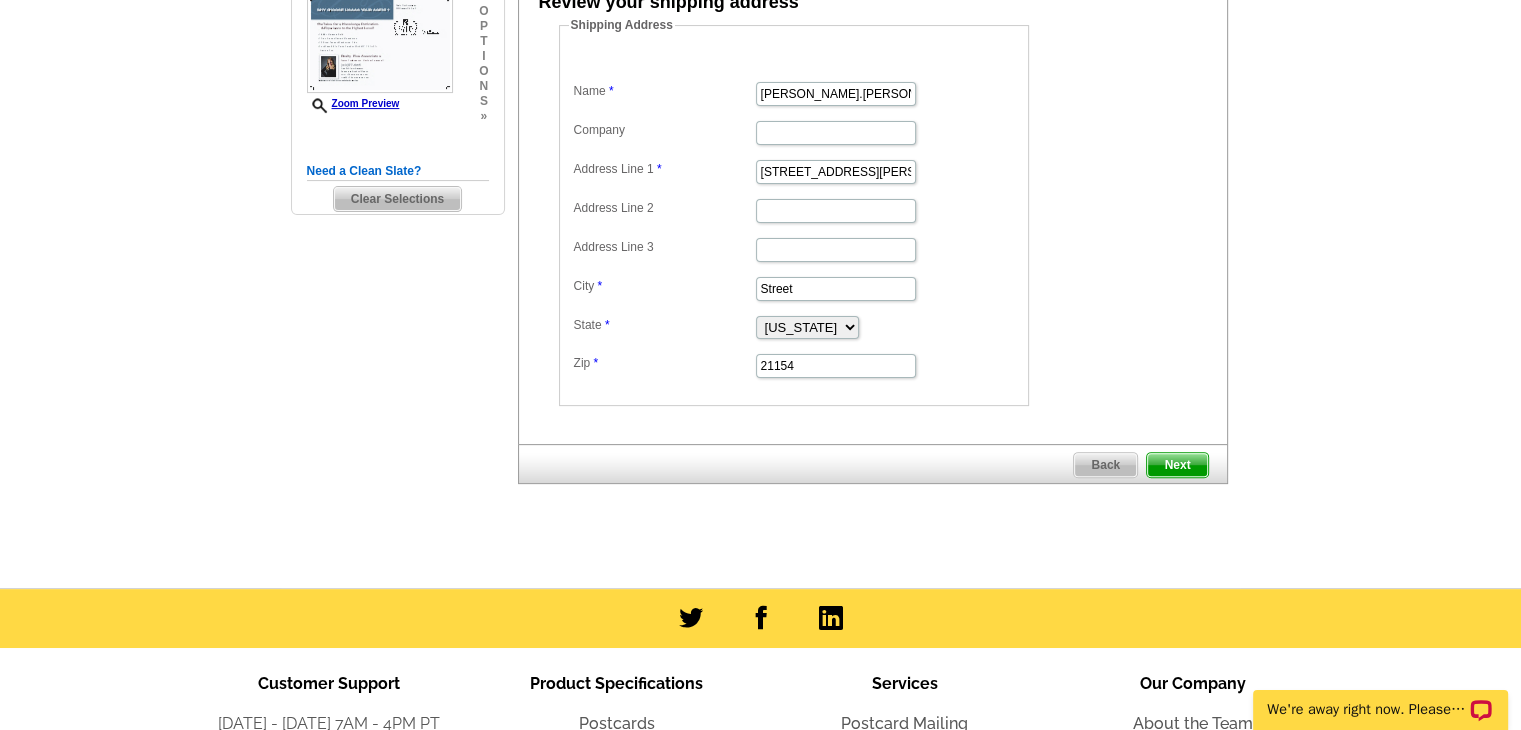 scroll, scrollTop: 0, scrollLeft: 0, axis: both 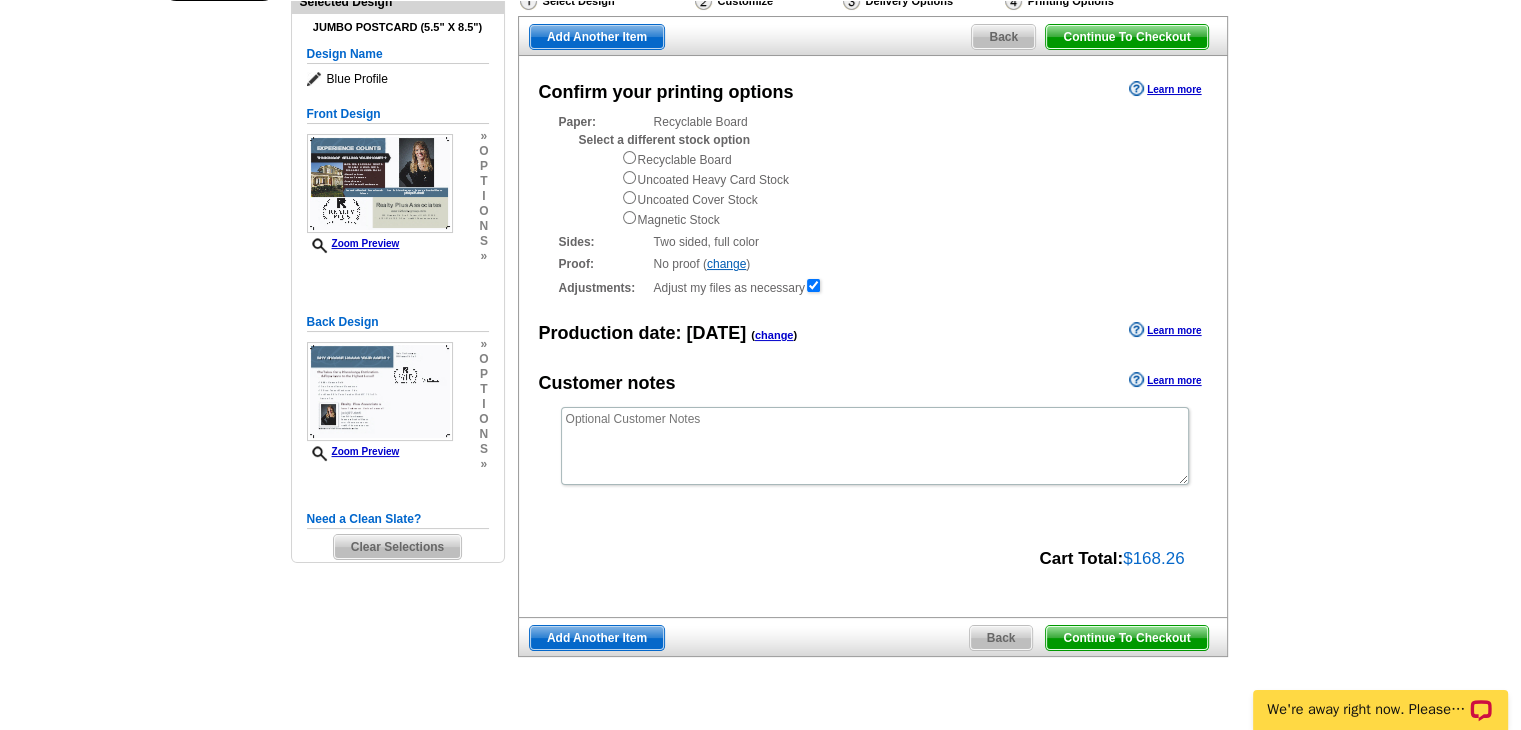 click on "Continue To Checkout" at bounding box center [1126, 638] 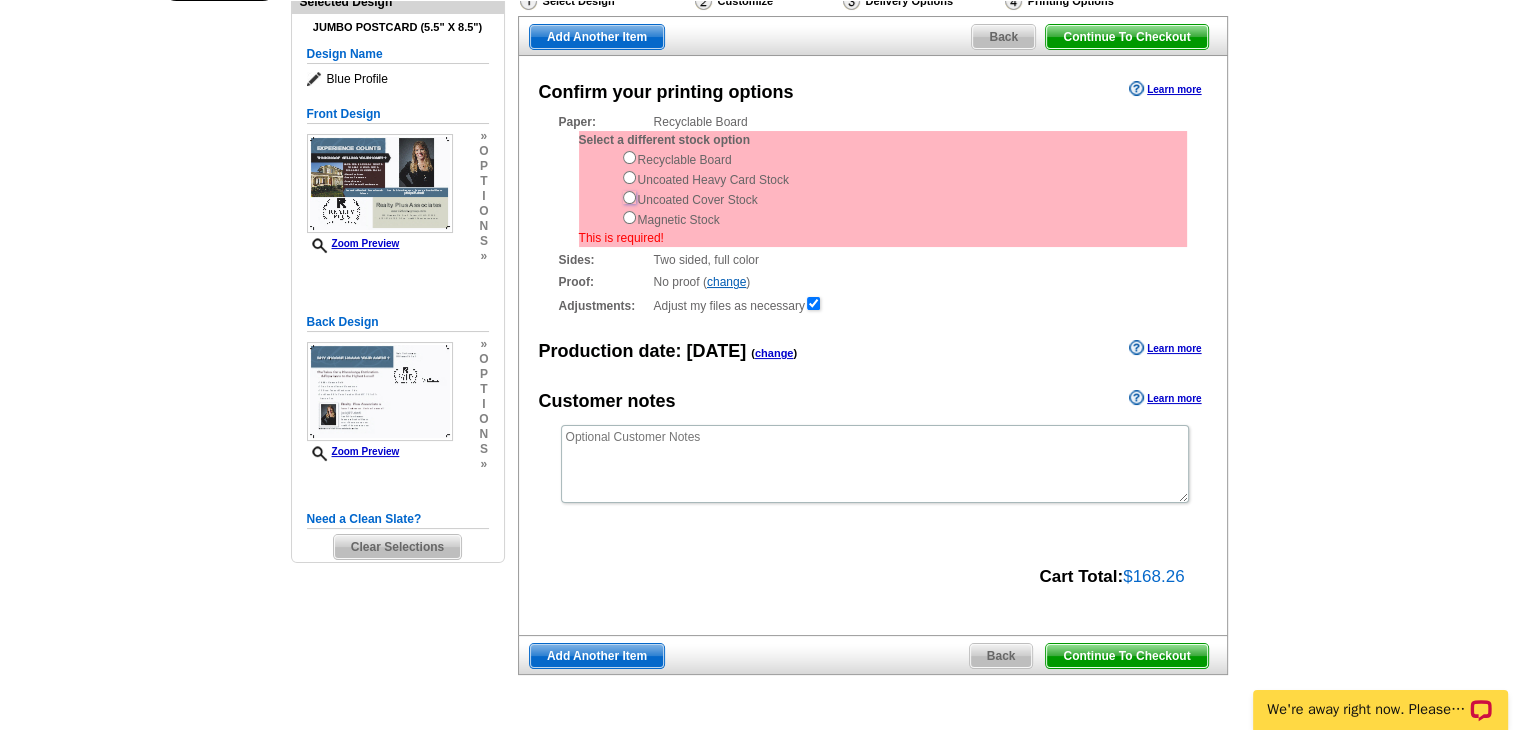 click at bounding box center (629, 197) 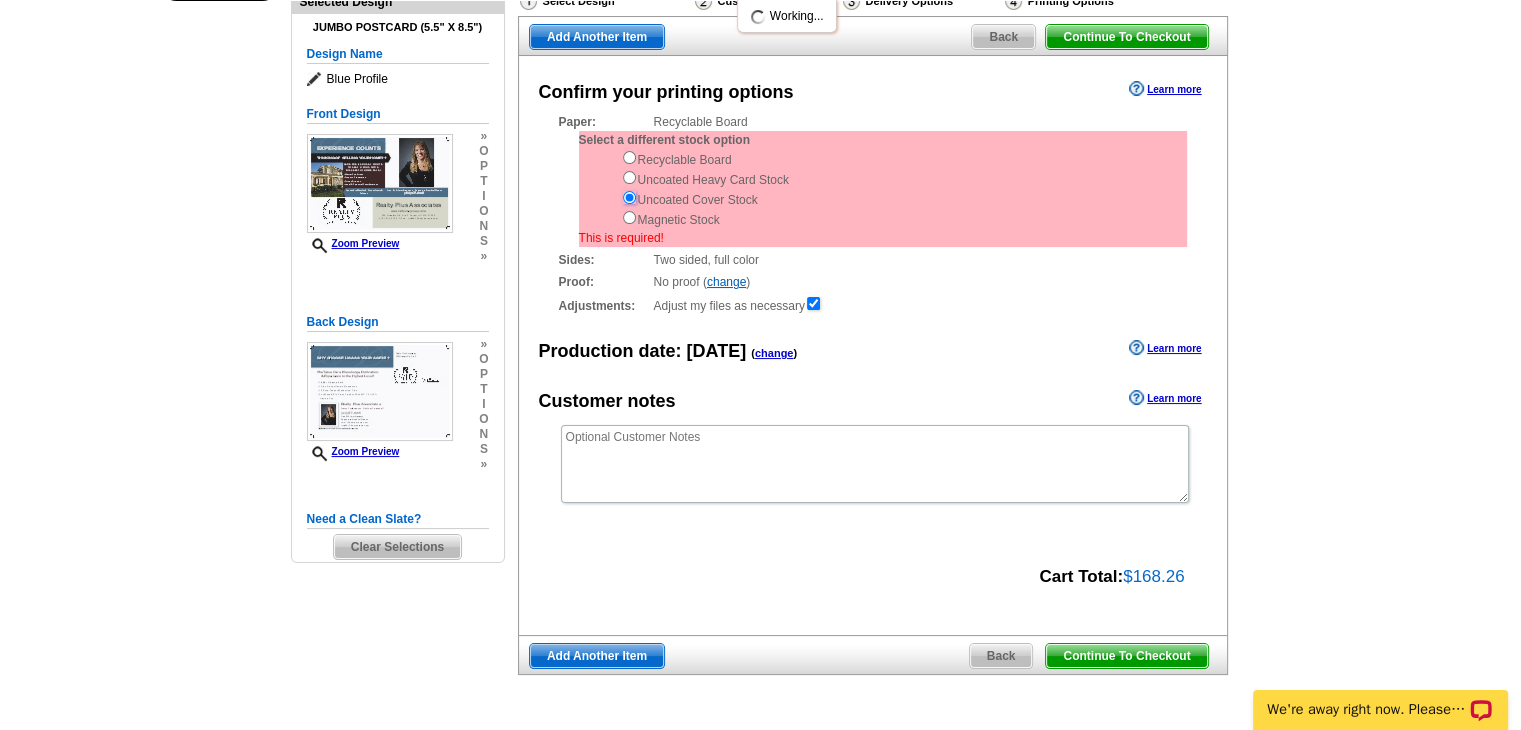 scroll, scrollTop: 0, scrollLeft: 0, axis: both 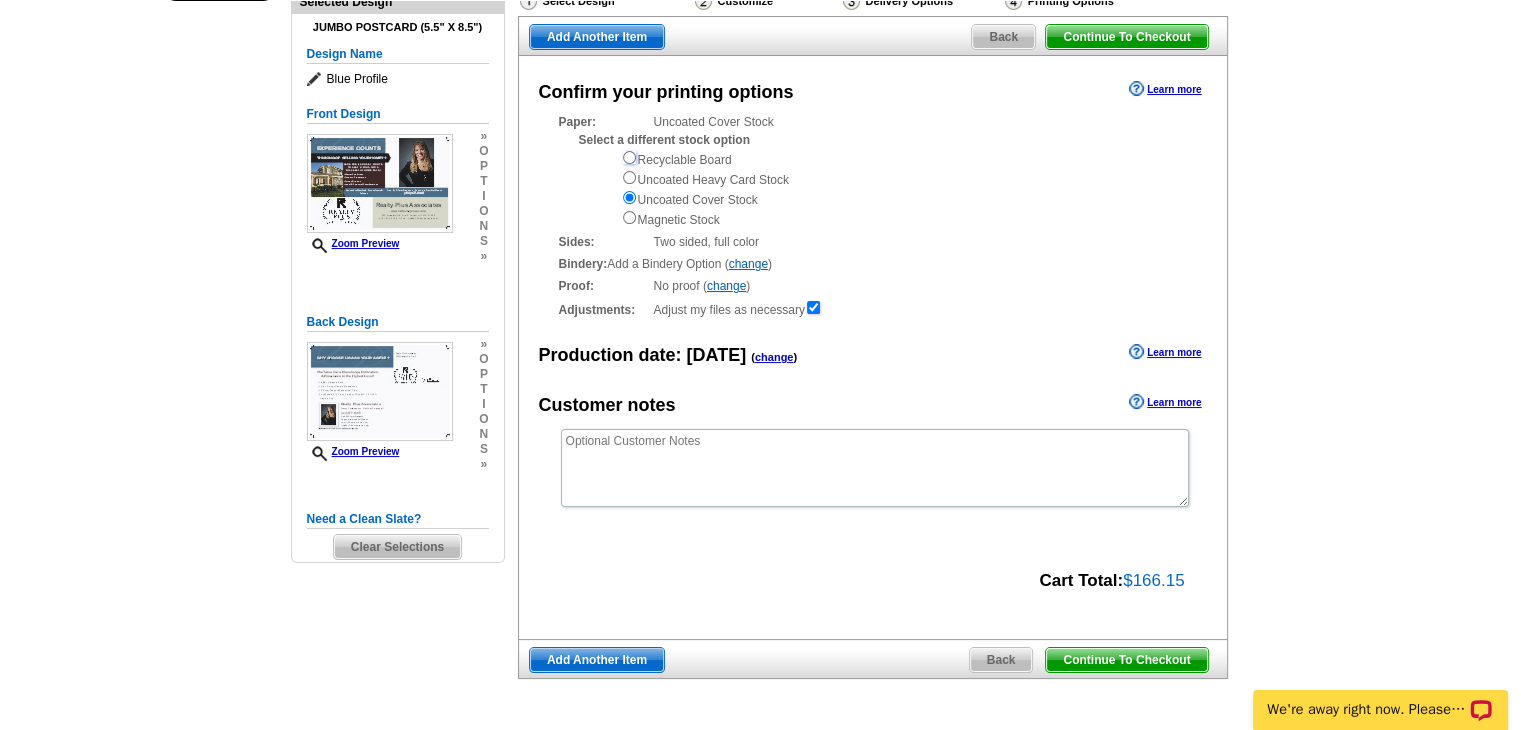 click at bounding box center [629, 157] 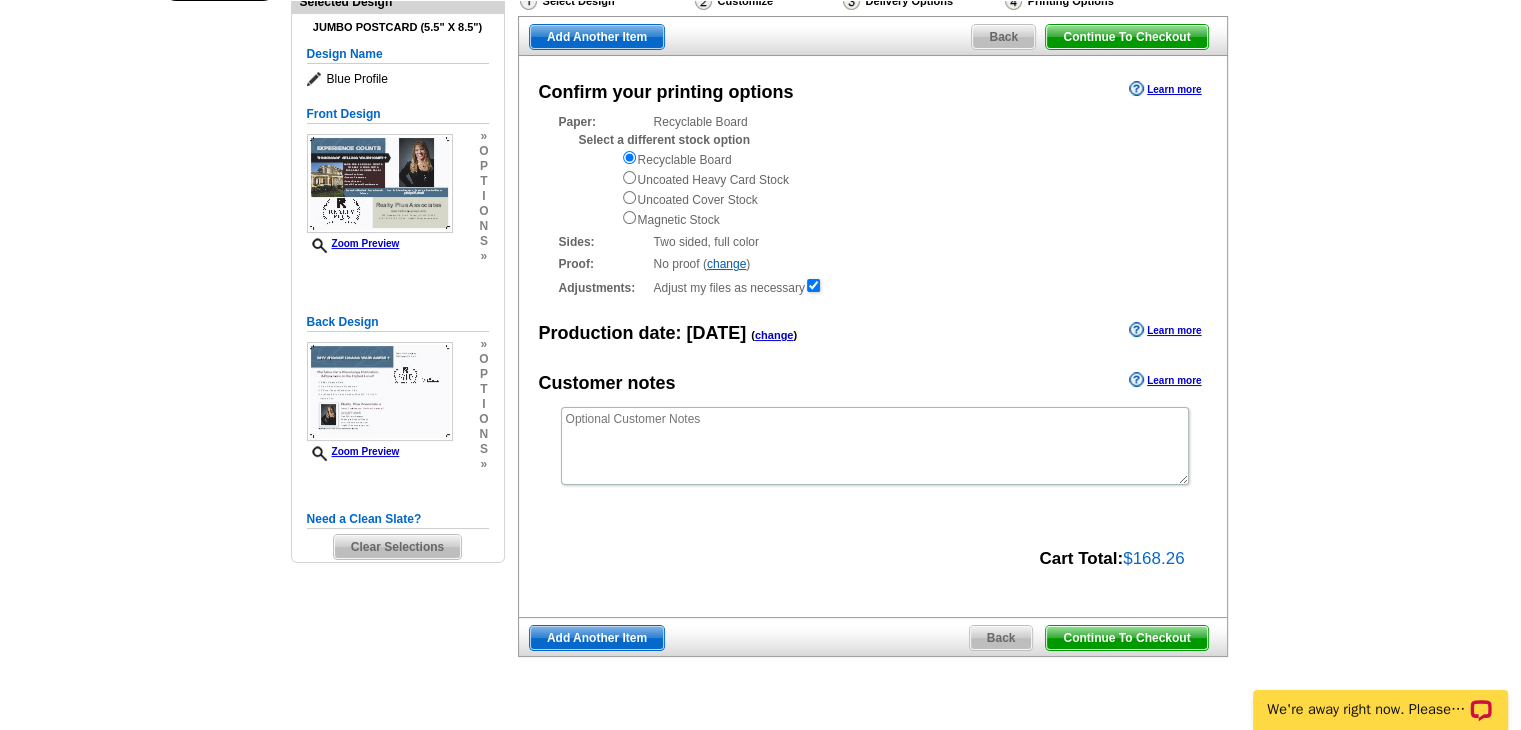 click on "Continue To Checkout" at bounding box center [1126, 638] 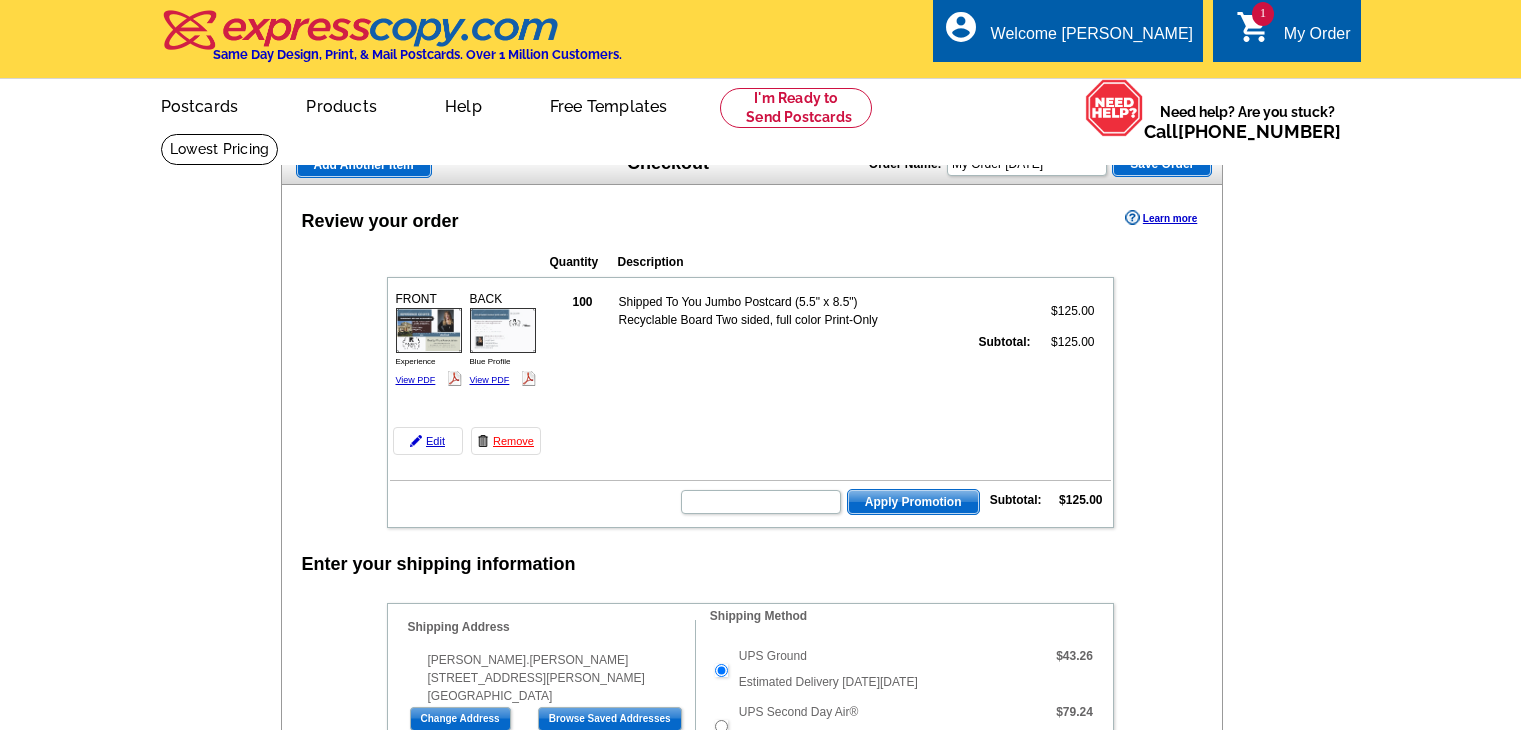 scroll, scrollTop: 0, scrollLeft: 0, axis: both 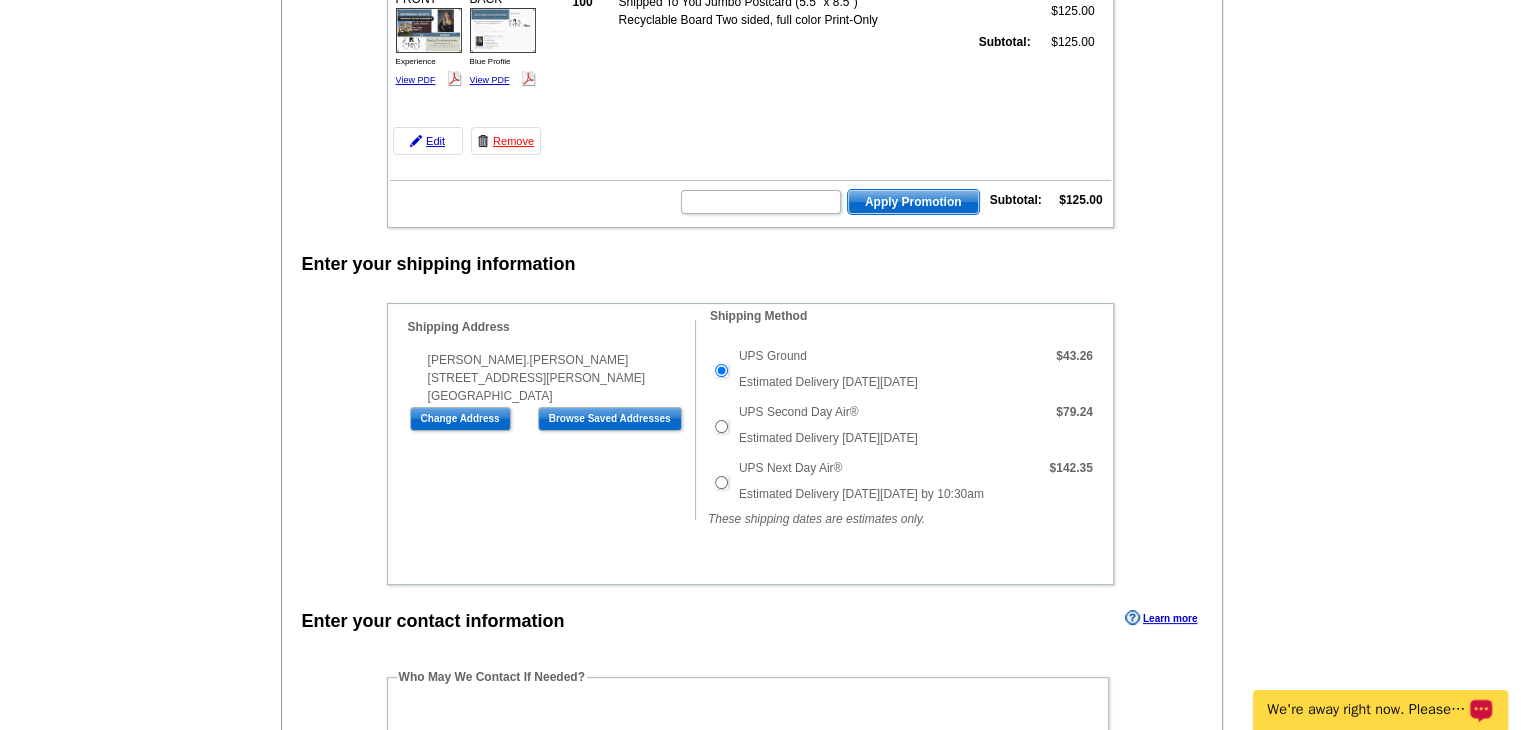 click on "We're away right now. Please check back later!" at bounding box center [1367, 710] 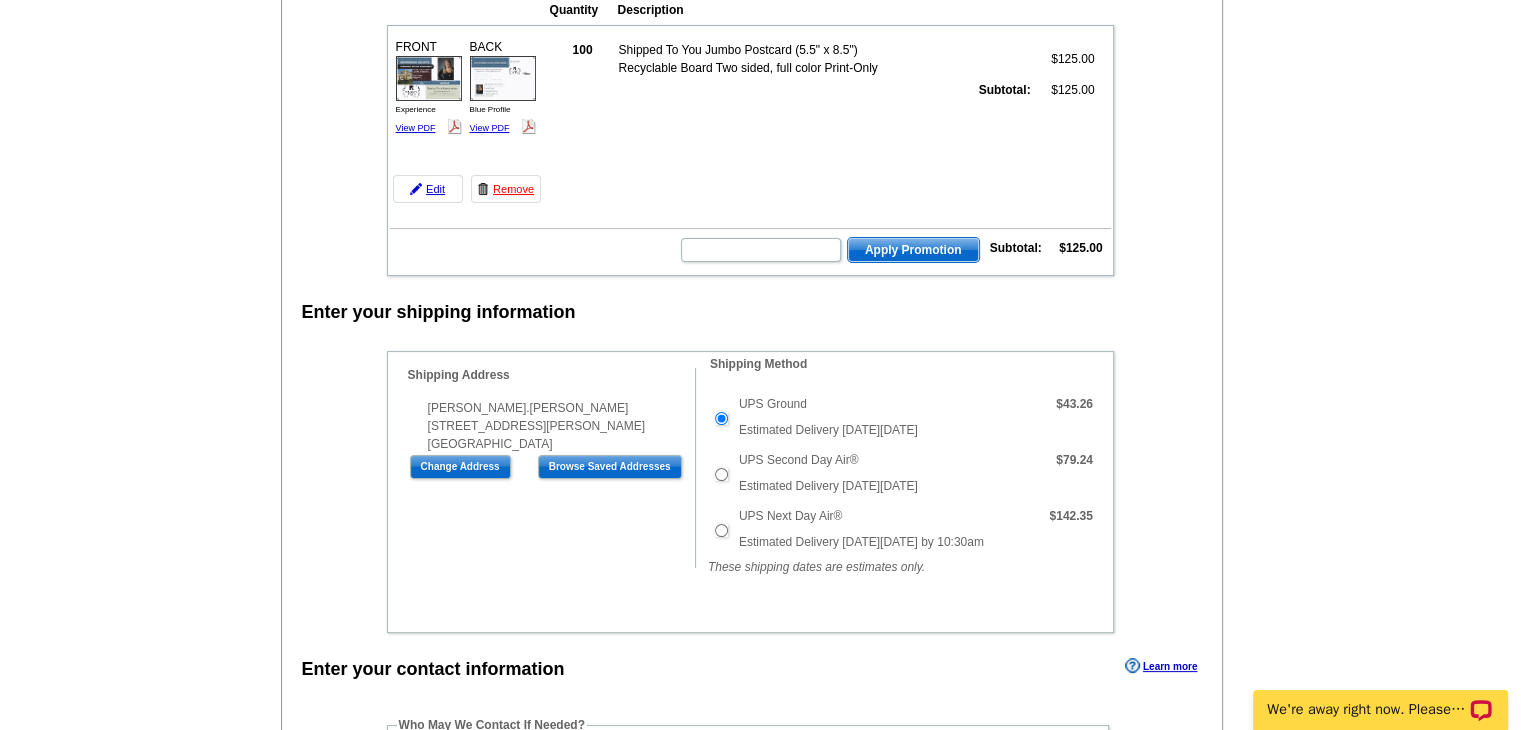 scroll, scrollTop: 208, scrollLeft: 0, axis: vertical 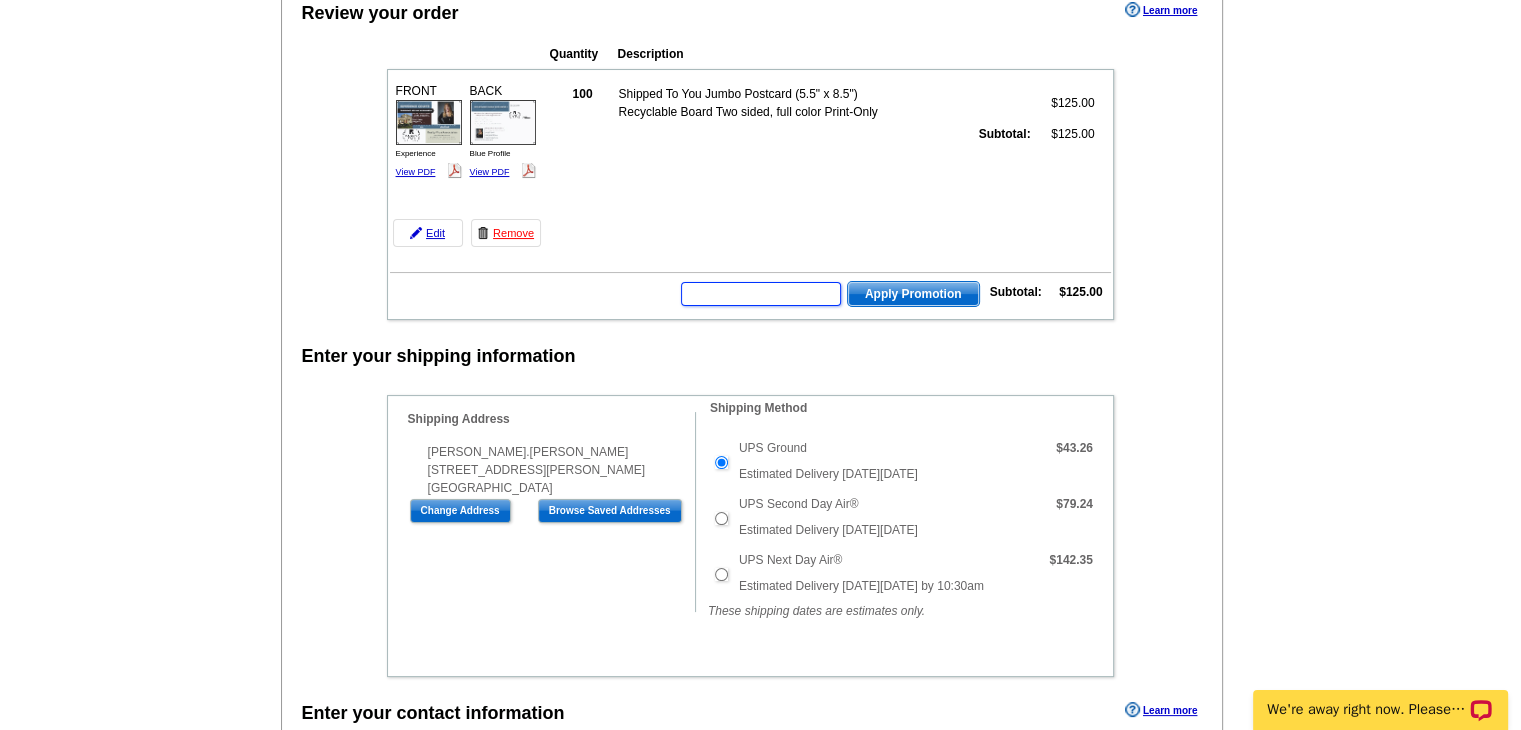 click at bounding box center (761, 294) 